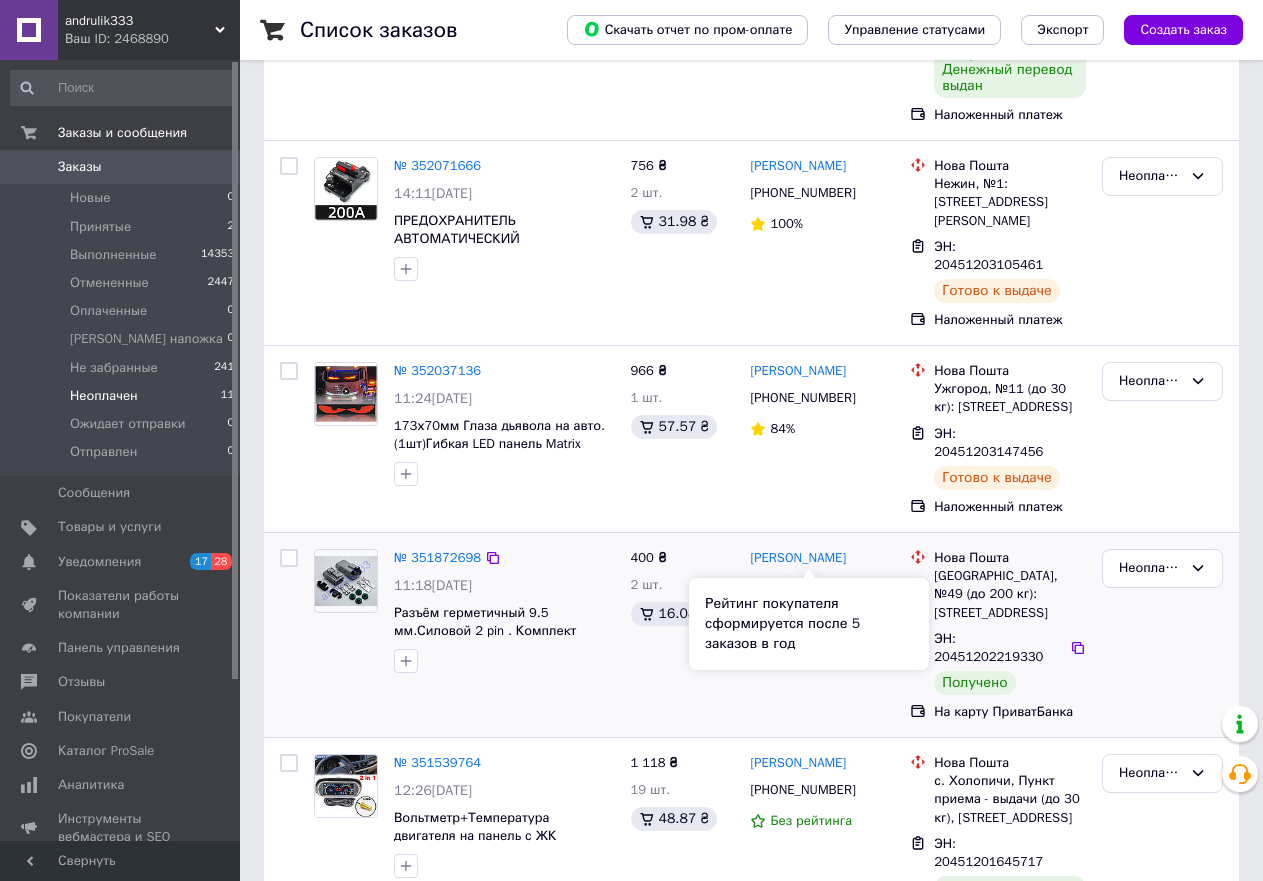 scroll, scrollTop: 1001, scrollLeft: 0, axis: vertical 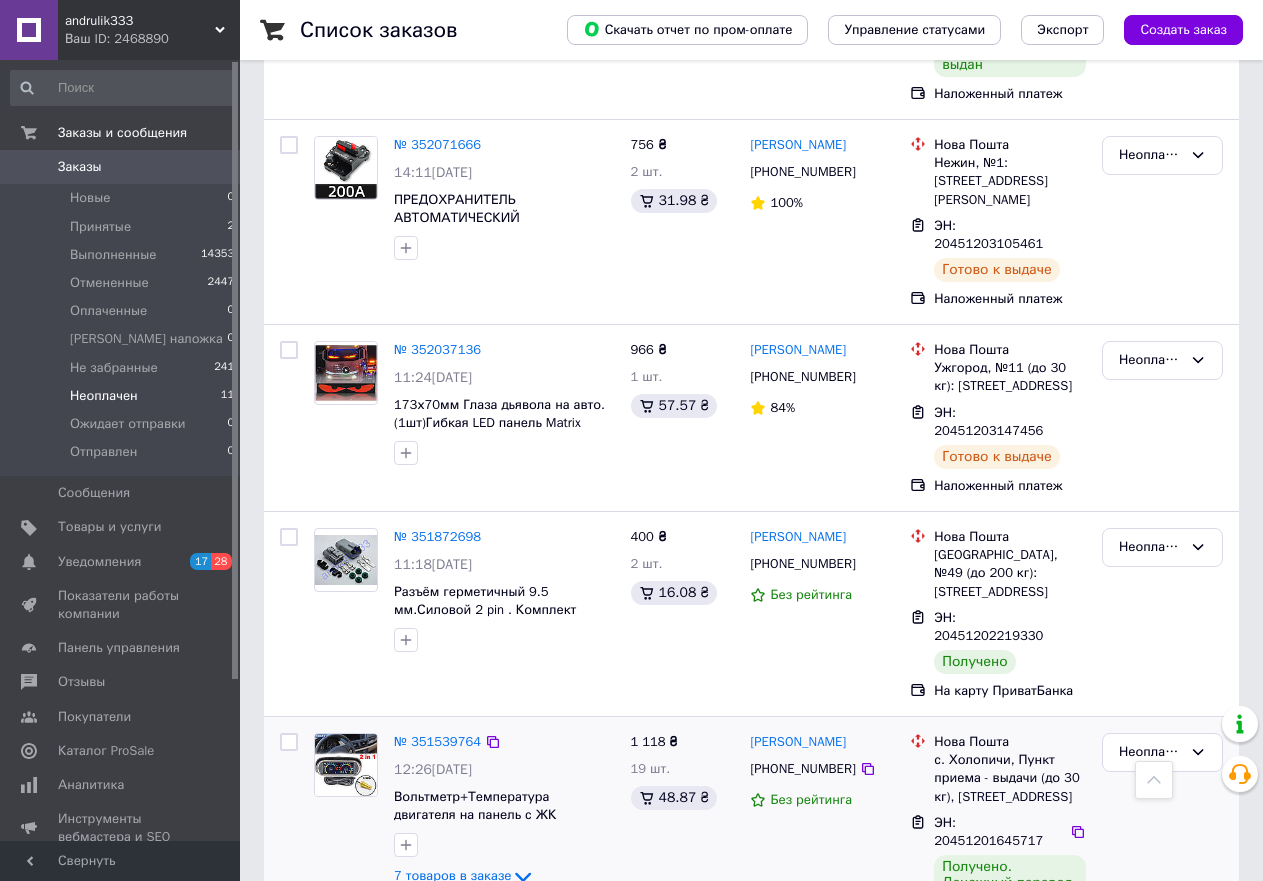 click on "7 товаров в заказе" at bounding box center (452, 876) 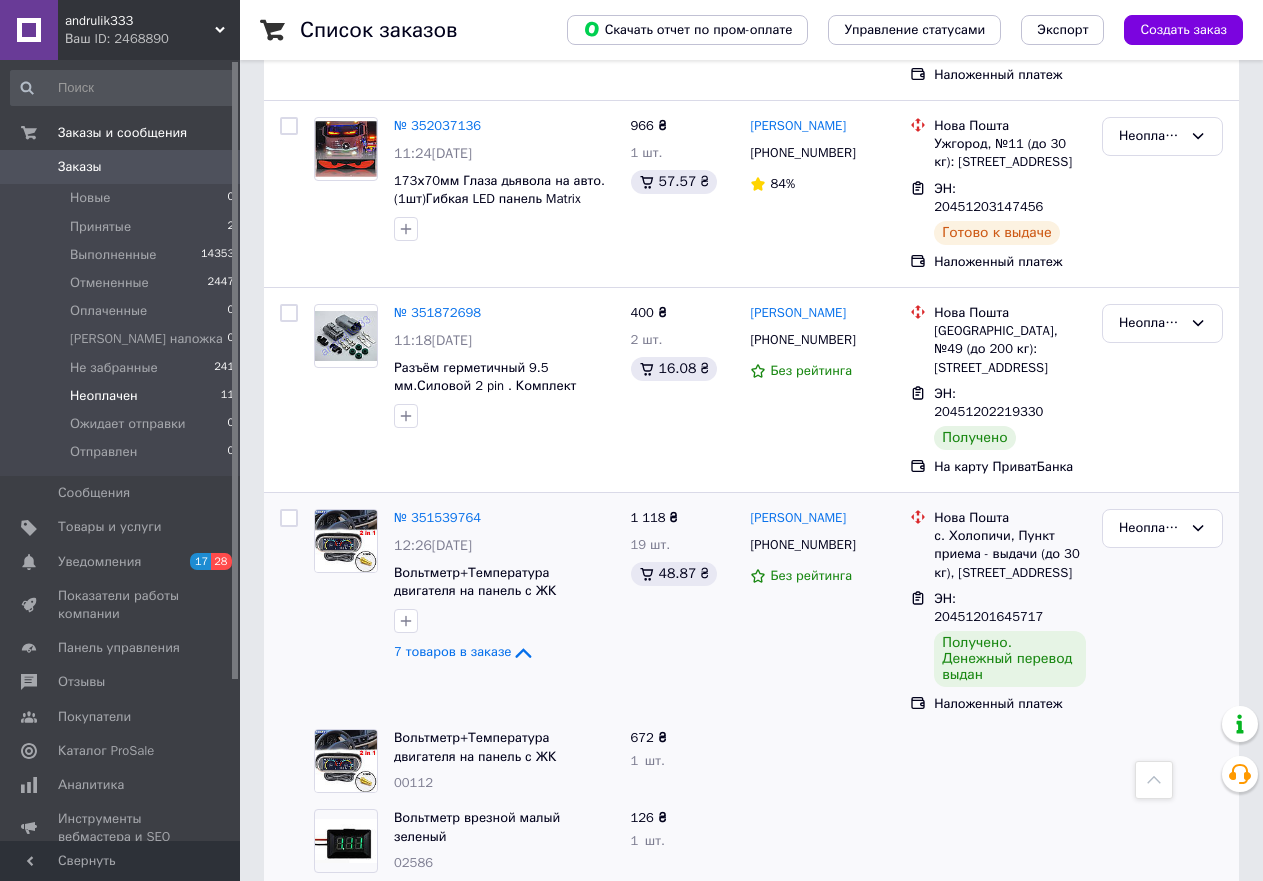 scroll, scrollTop: 1301, scrollLeft: 0, axis: vertical 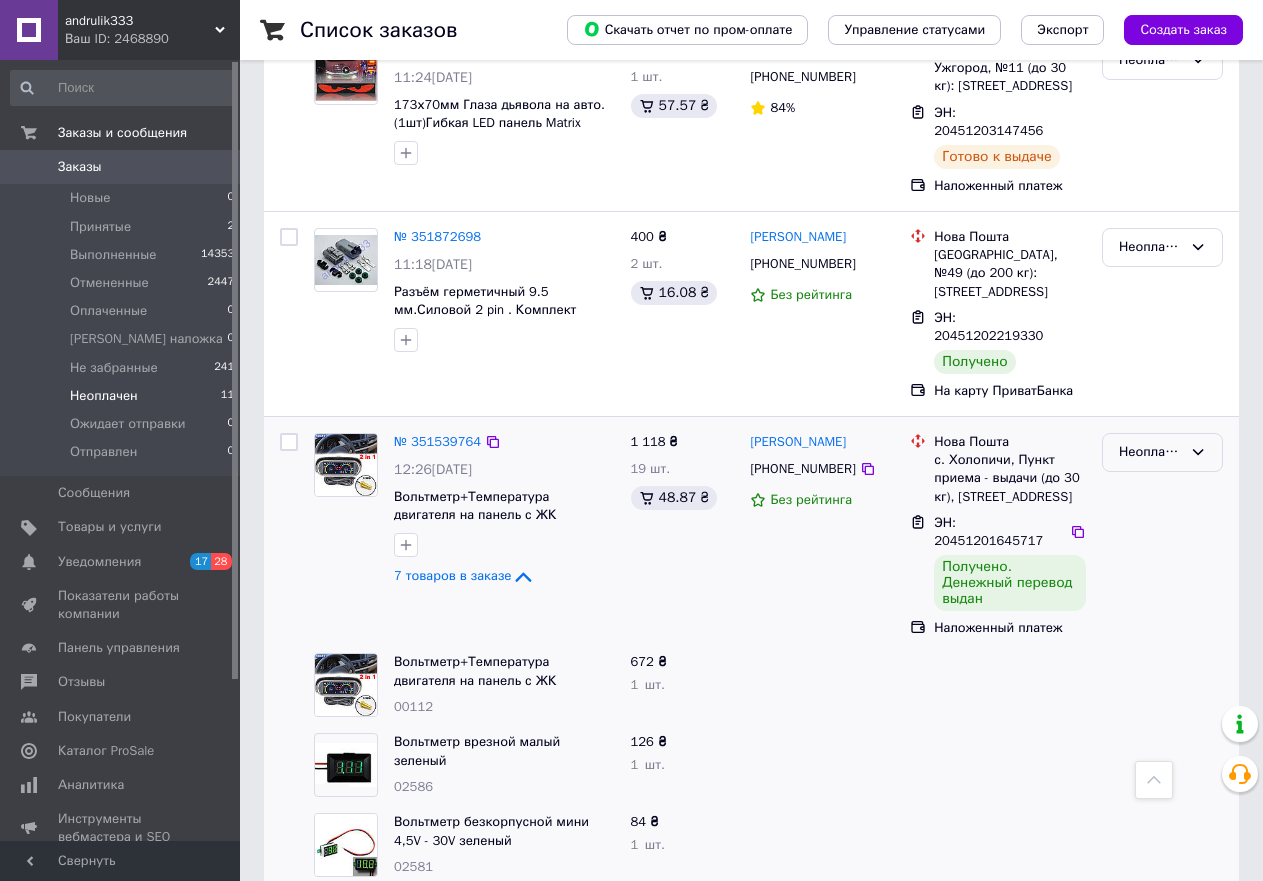 click on "Неоплачен" at bounding box center (1150, 452) 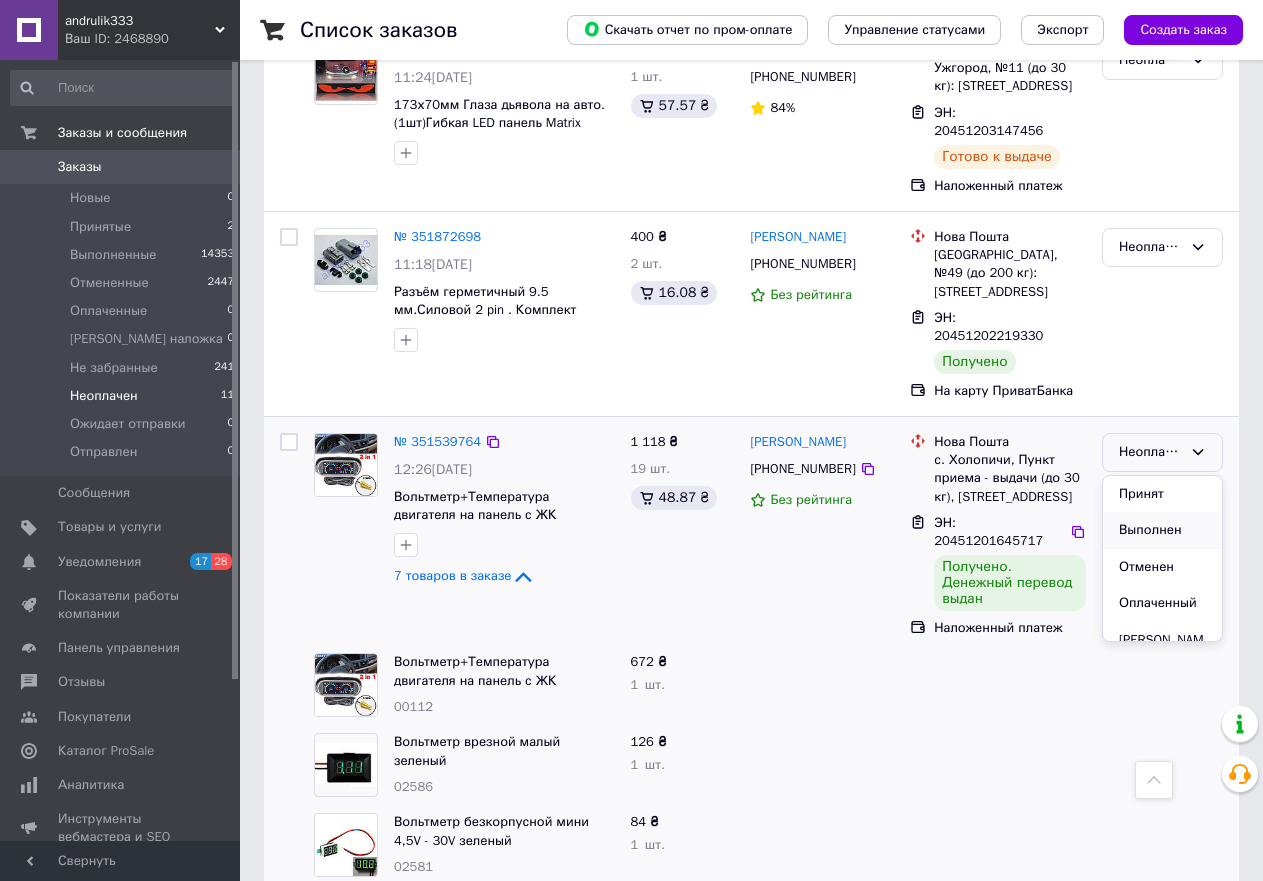 click on "Выполнен" at bounding box center (1162, 530) 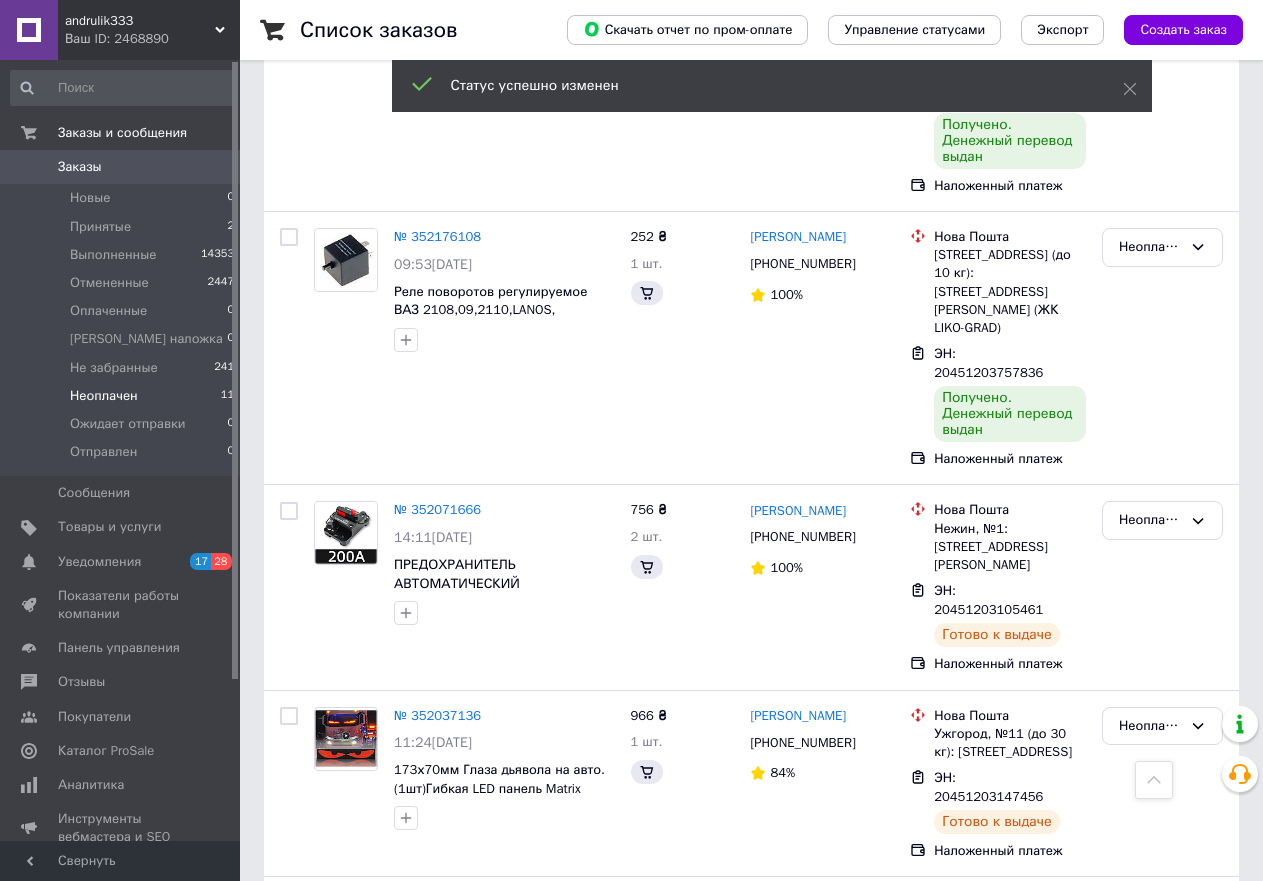 scroll, scrollTop: 1929, scrollLeft: 0, axis: vertical 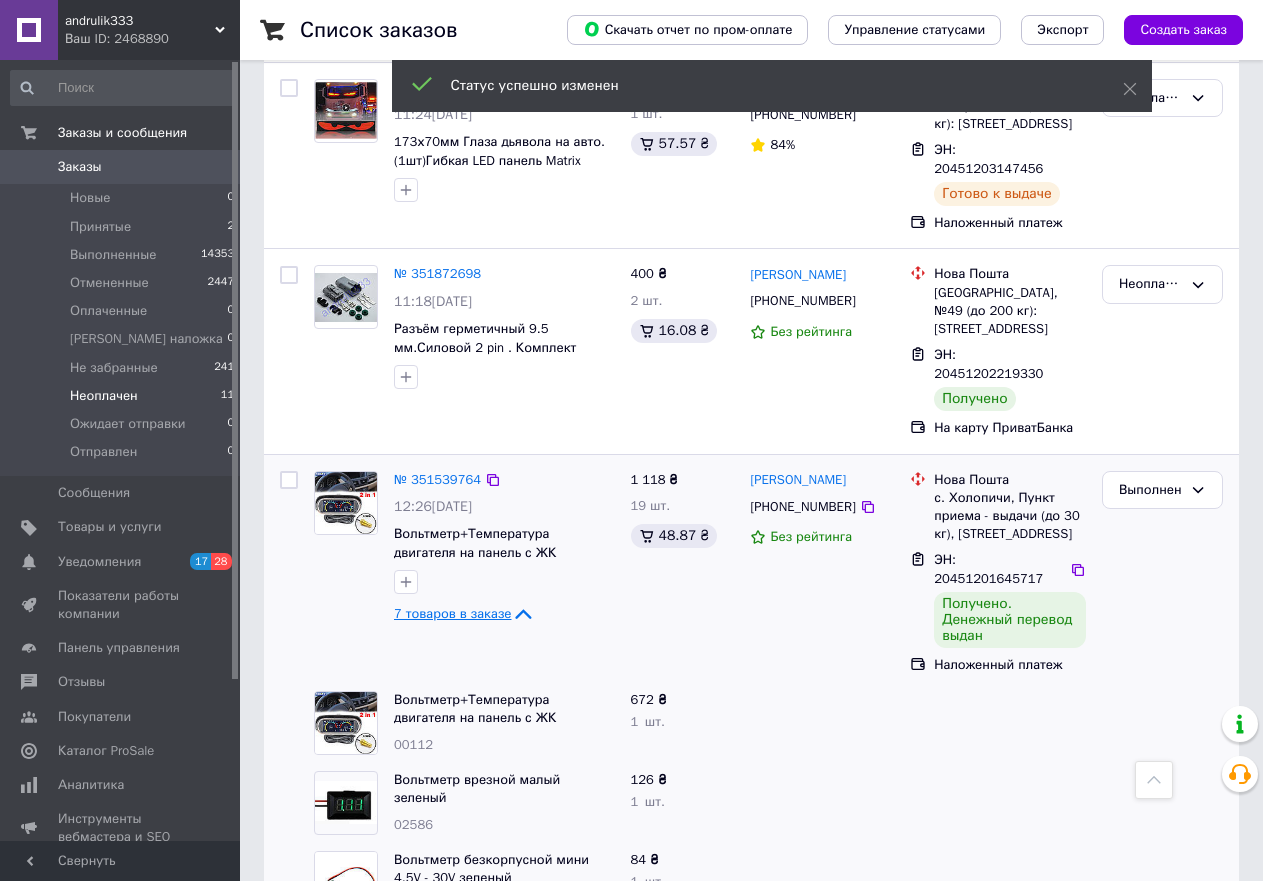 click on "7 товаров в заказе" at bounding box center [452, 613] 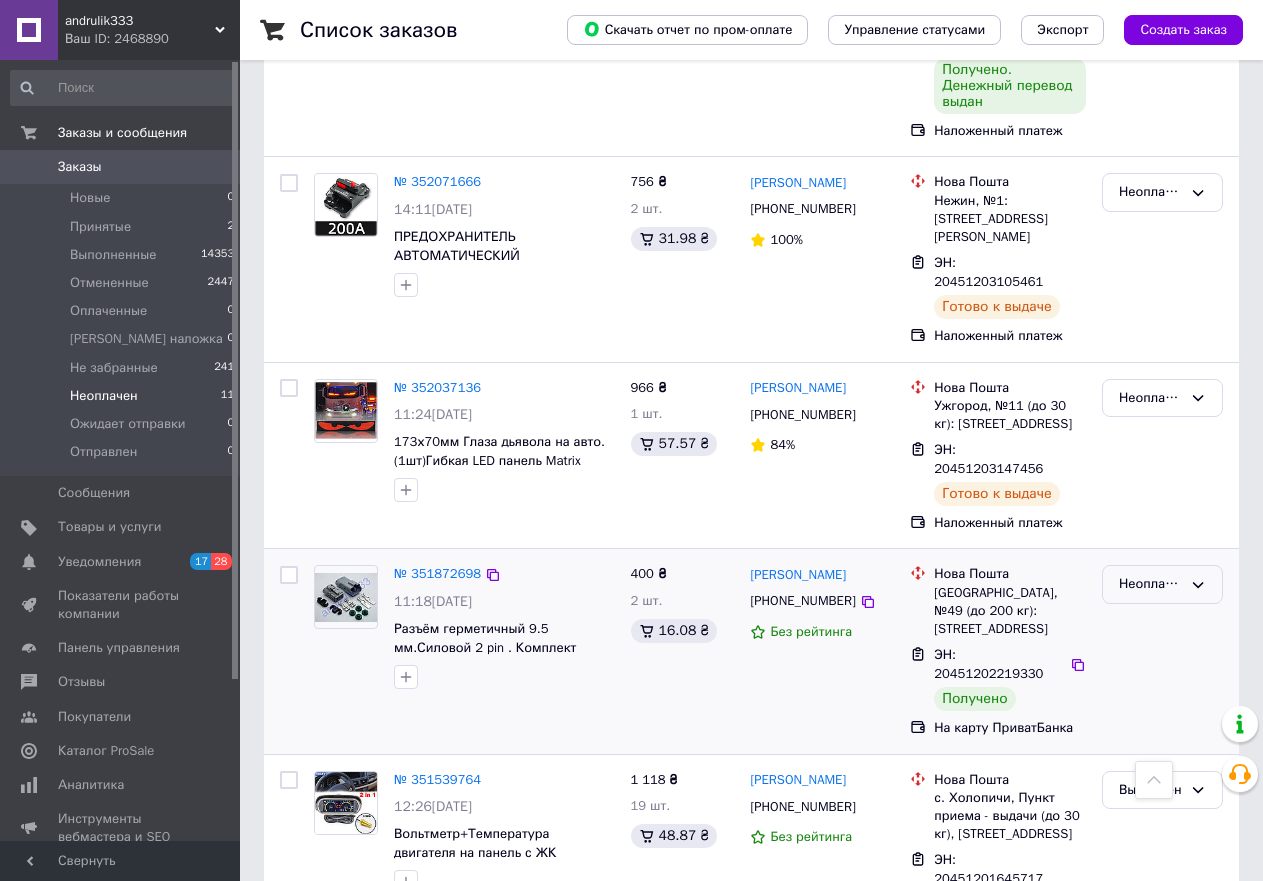 click 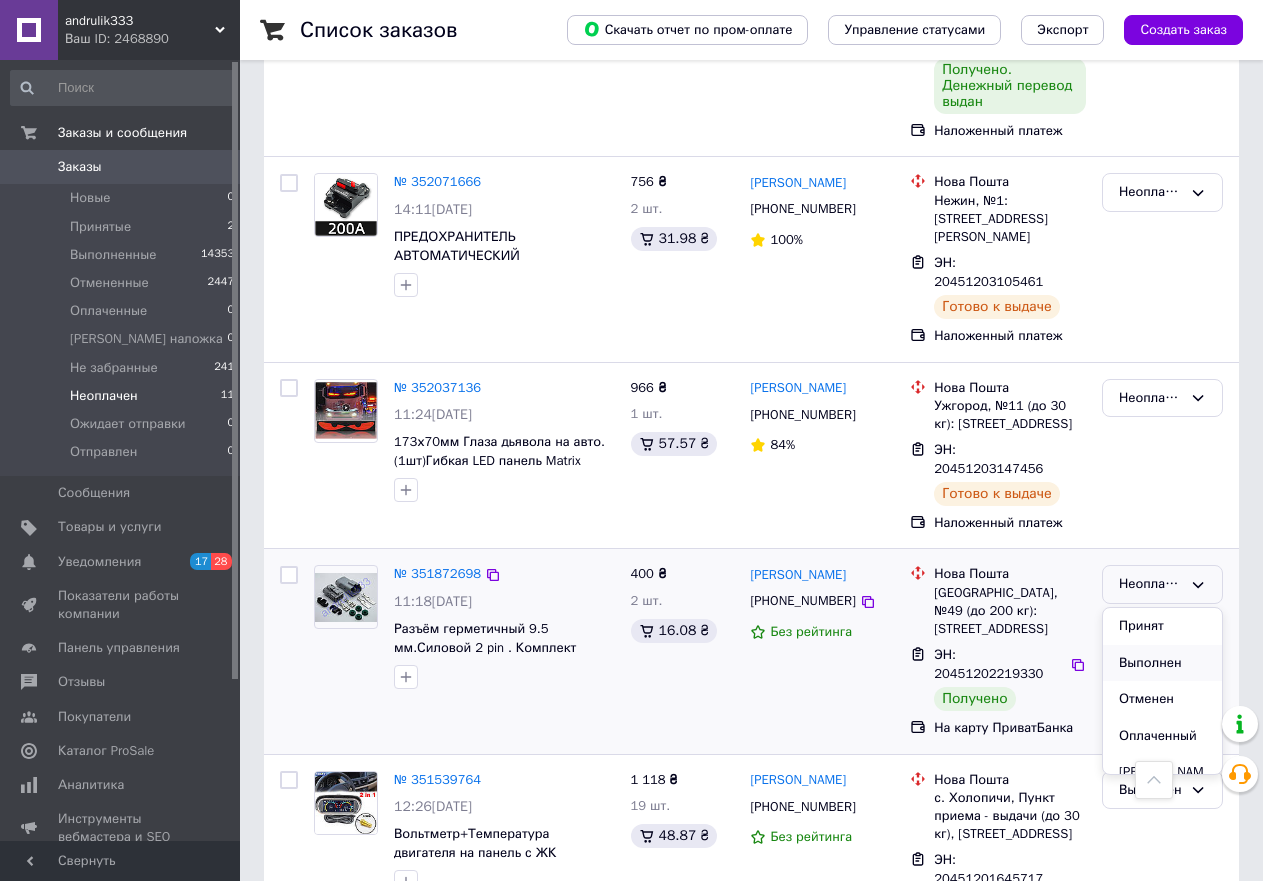 click on "Выполнен" at bounding box center [1162, 663] 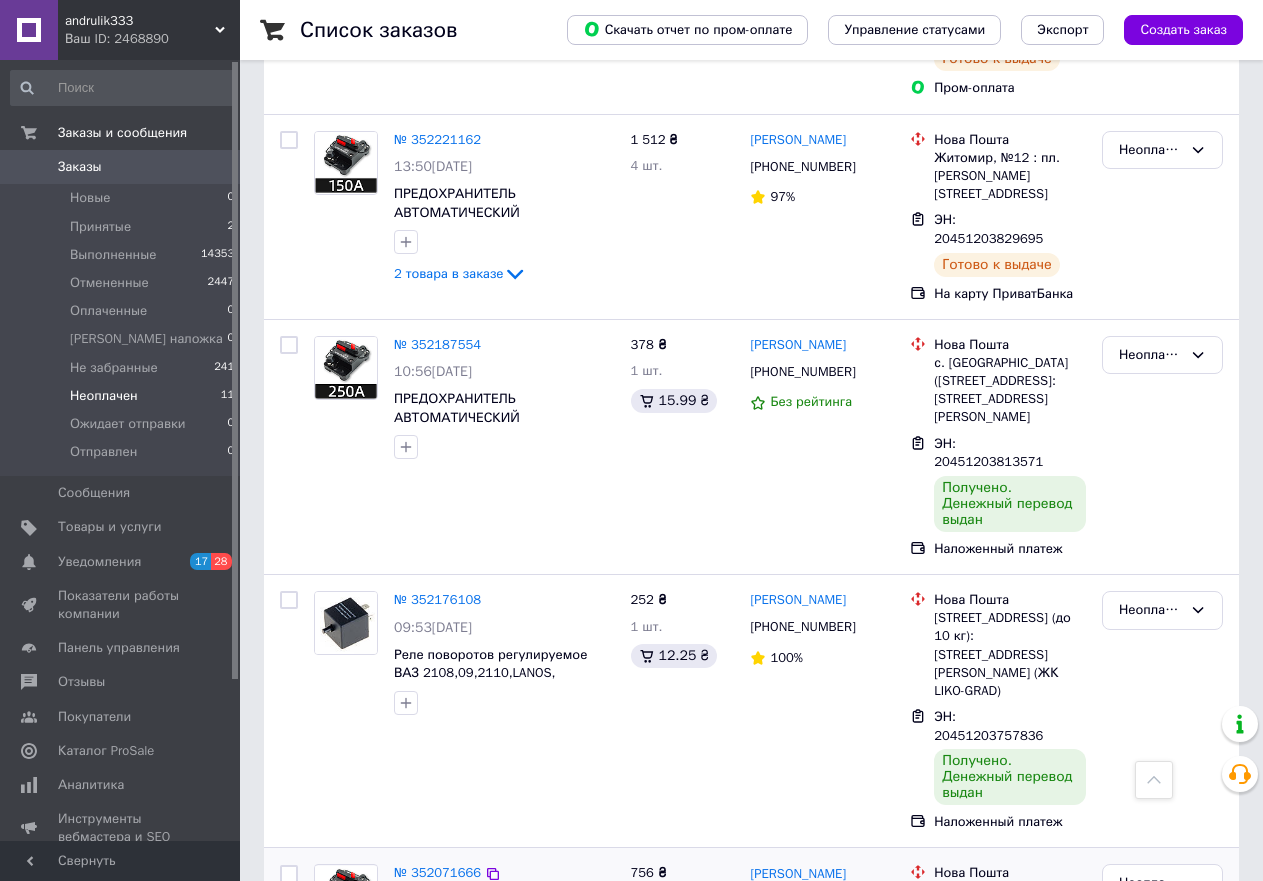 scroll, scrollTop: 929, scrollLeft: 0, axis: vertical 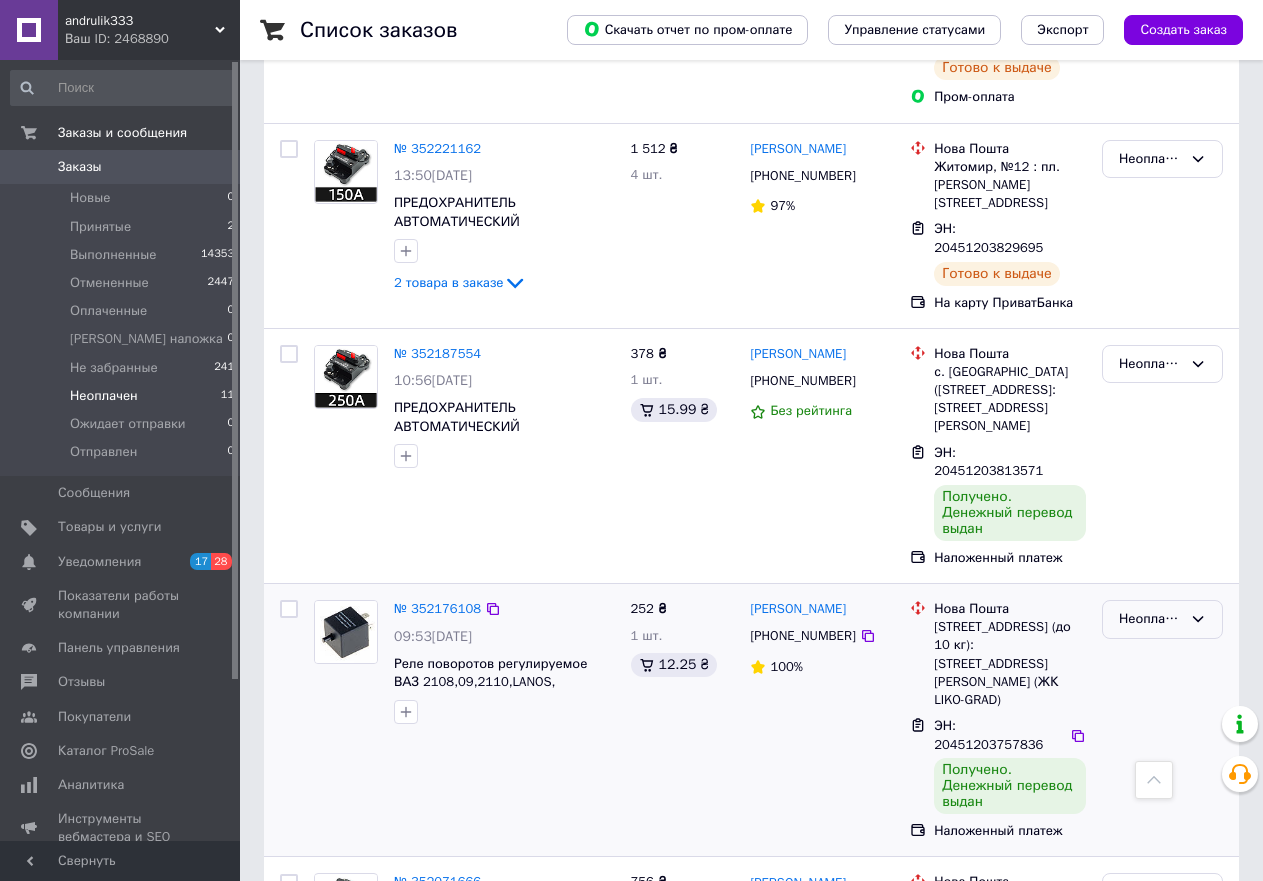 click on "Неоплачен" at bounding box center (1150, 619) 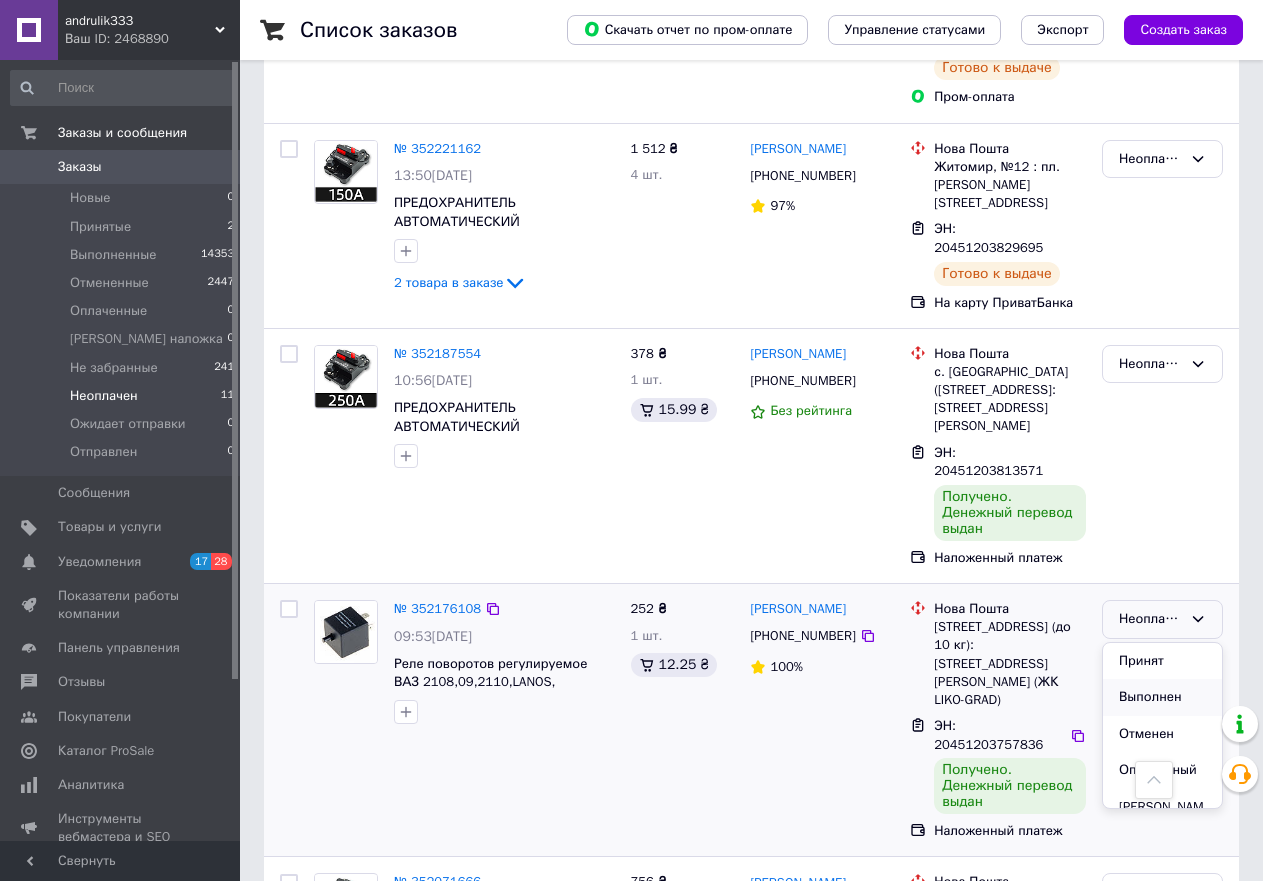 click on "Выполнен" at bounding box center (1162, 697) 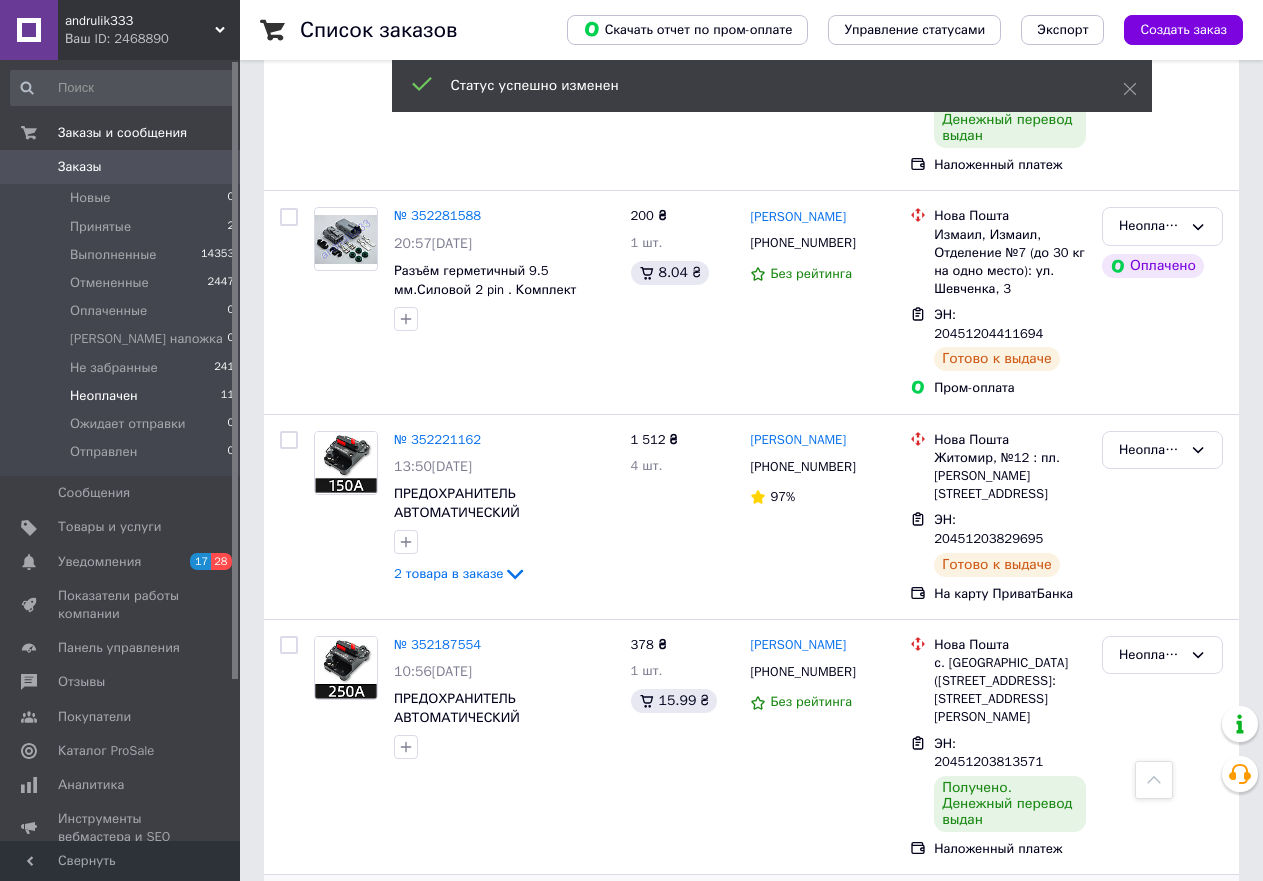 scroll, scrollTop: 629, scrollLeft: 0, axis: vertical 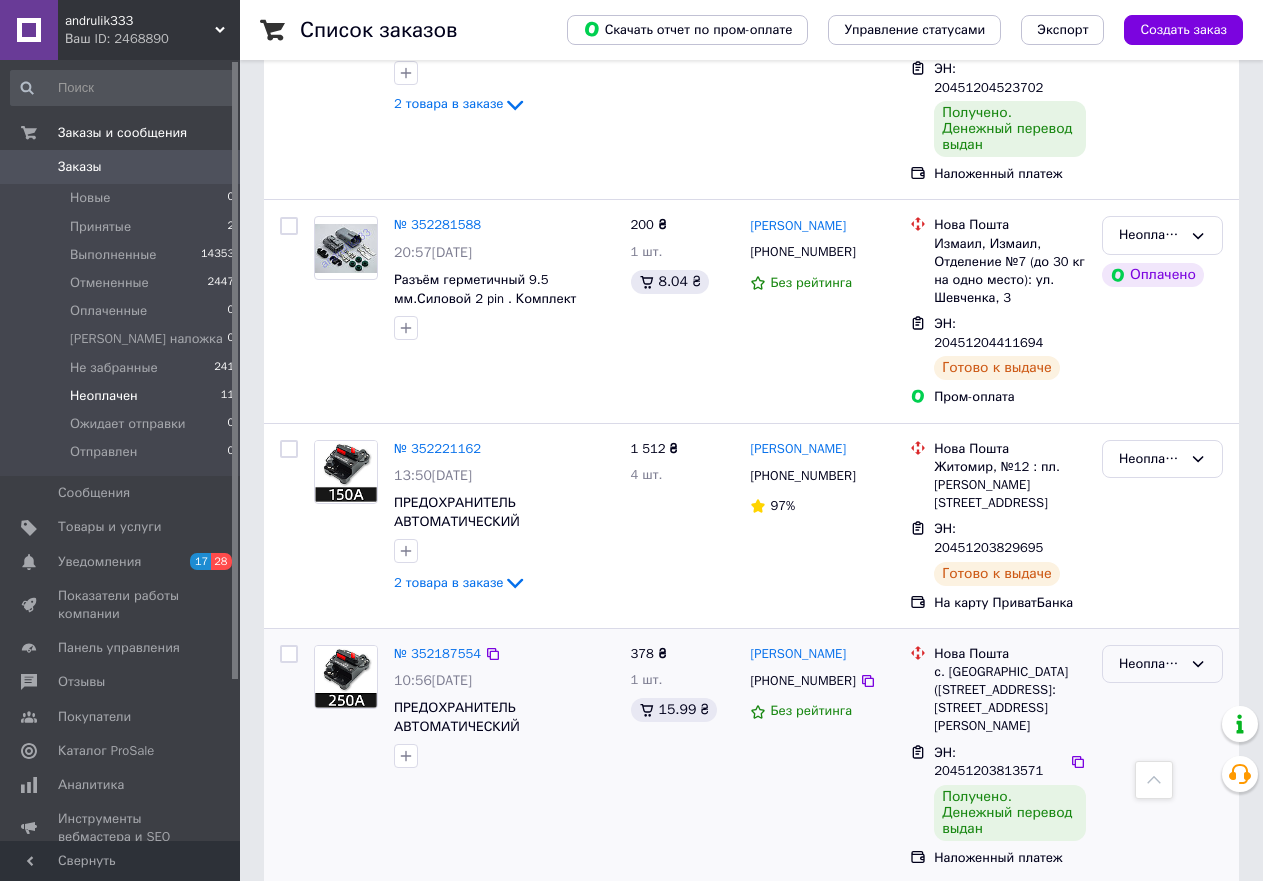 click on "Неоплачен" at bounding box center [1150, 664] 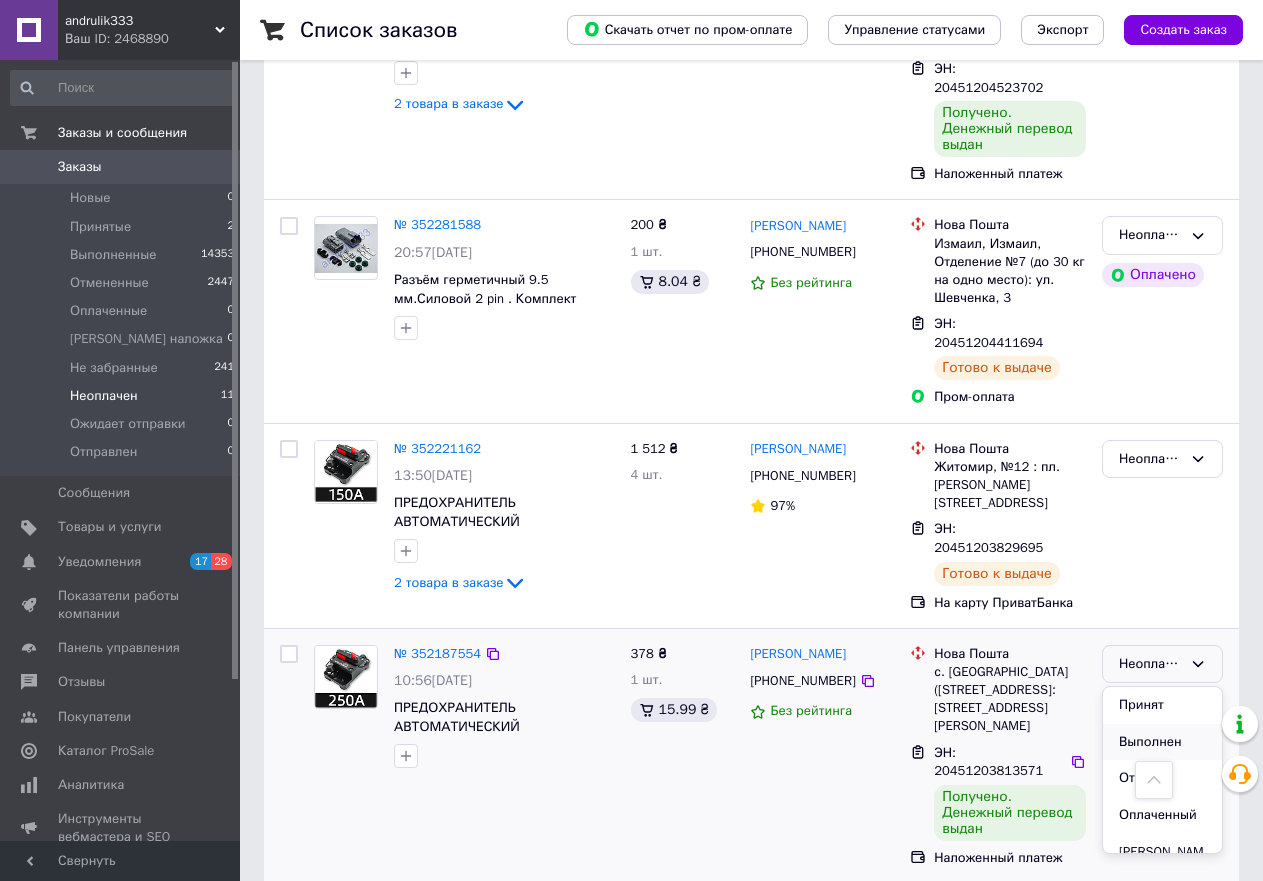 click on "Выполнен" at bounding box center [1162, 742] 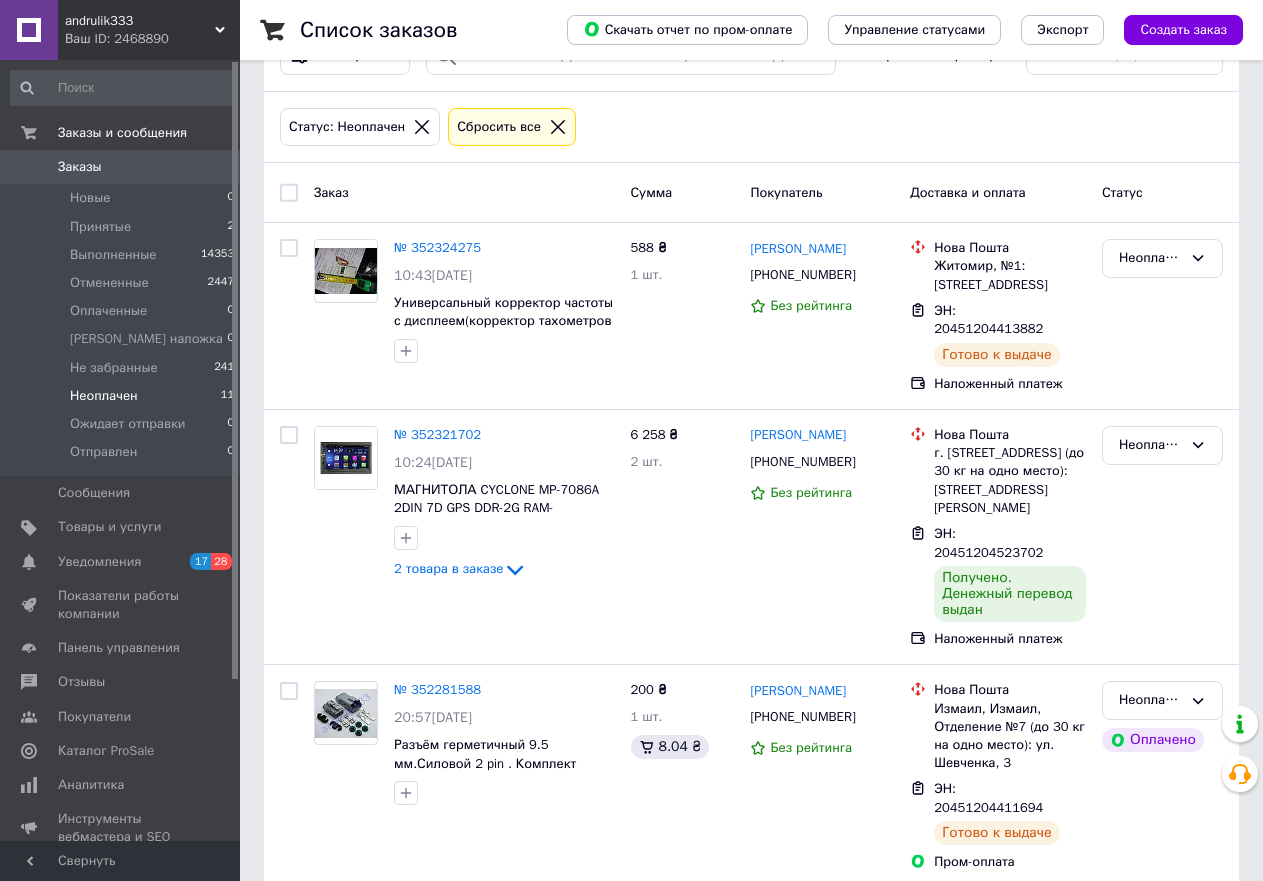 scroll, scrollTop: 111, scrollLeft: 0, axis: vertical 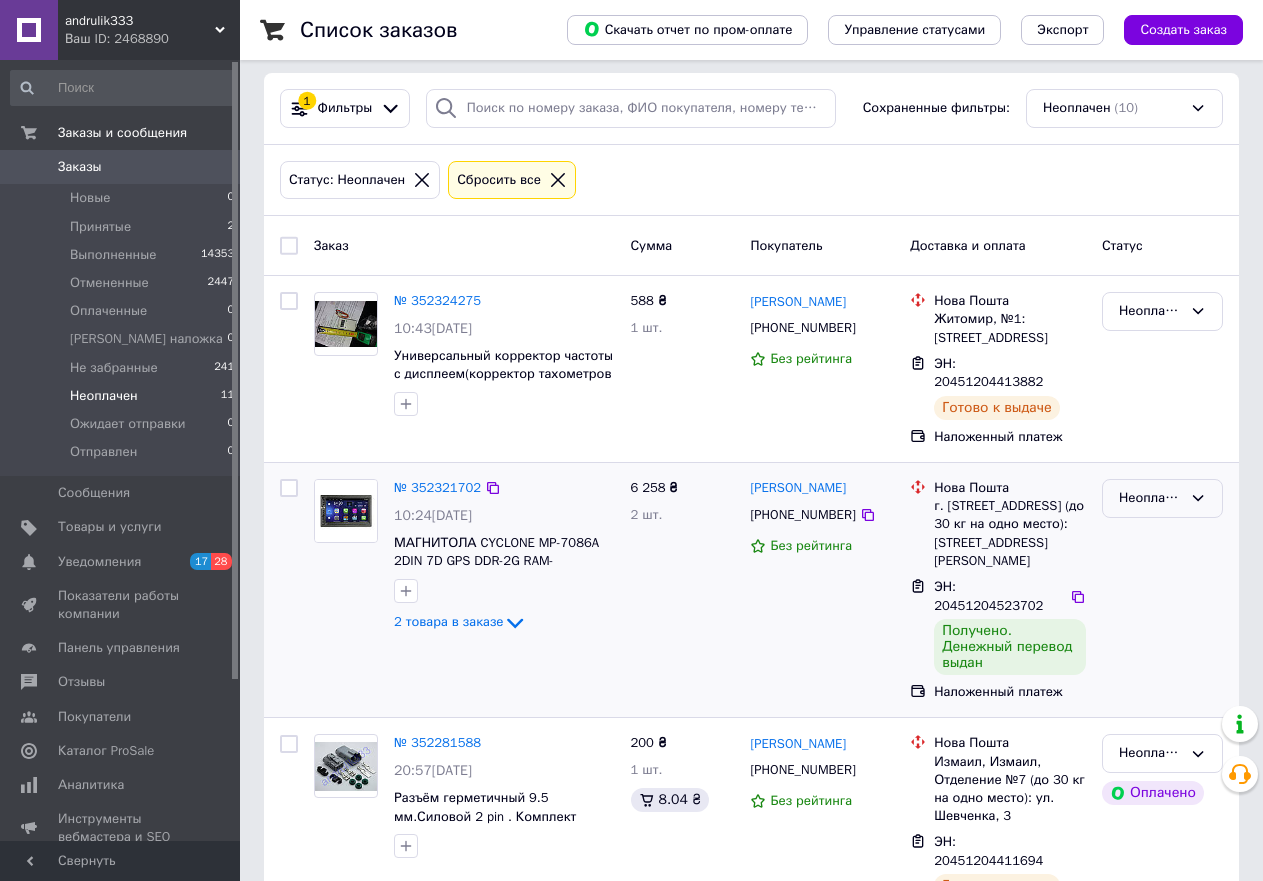click on "Неоплачен" at bounding box center (1150, 498) 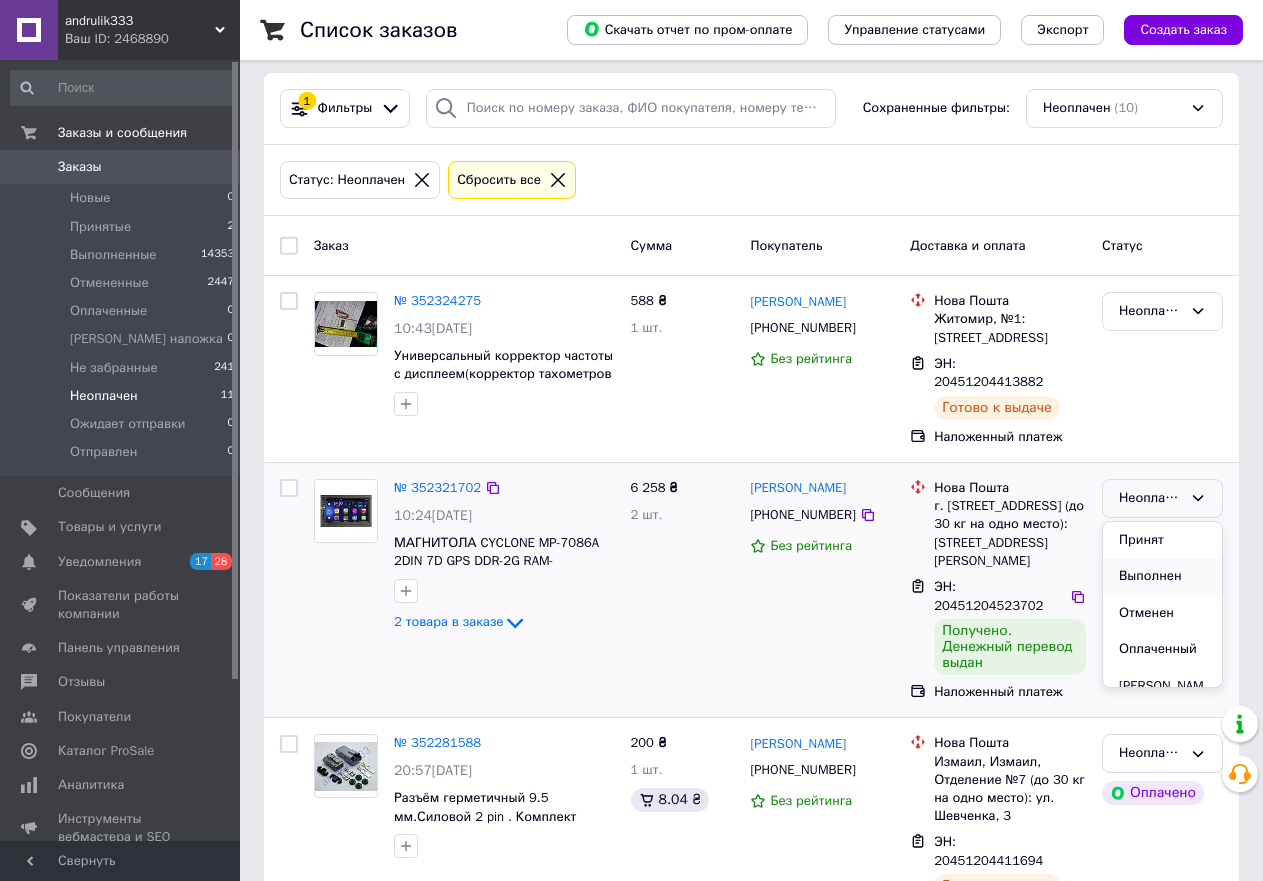 click on "Выполнен" at bounding box center (1162, 576) 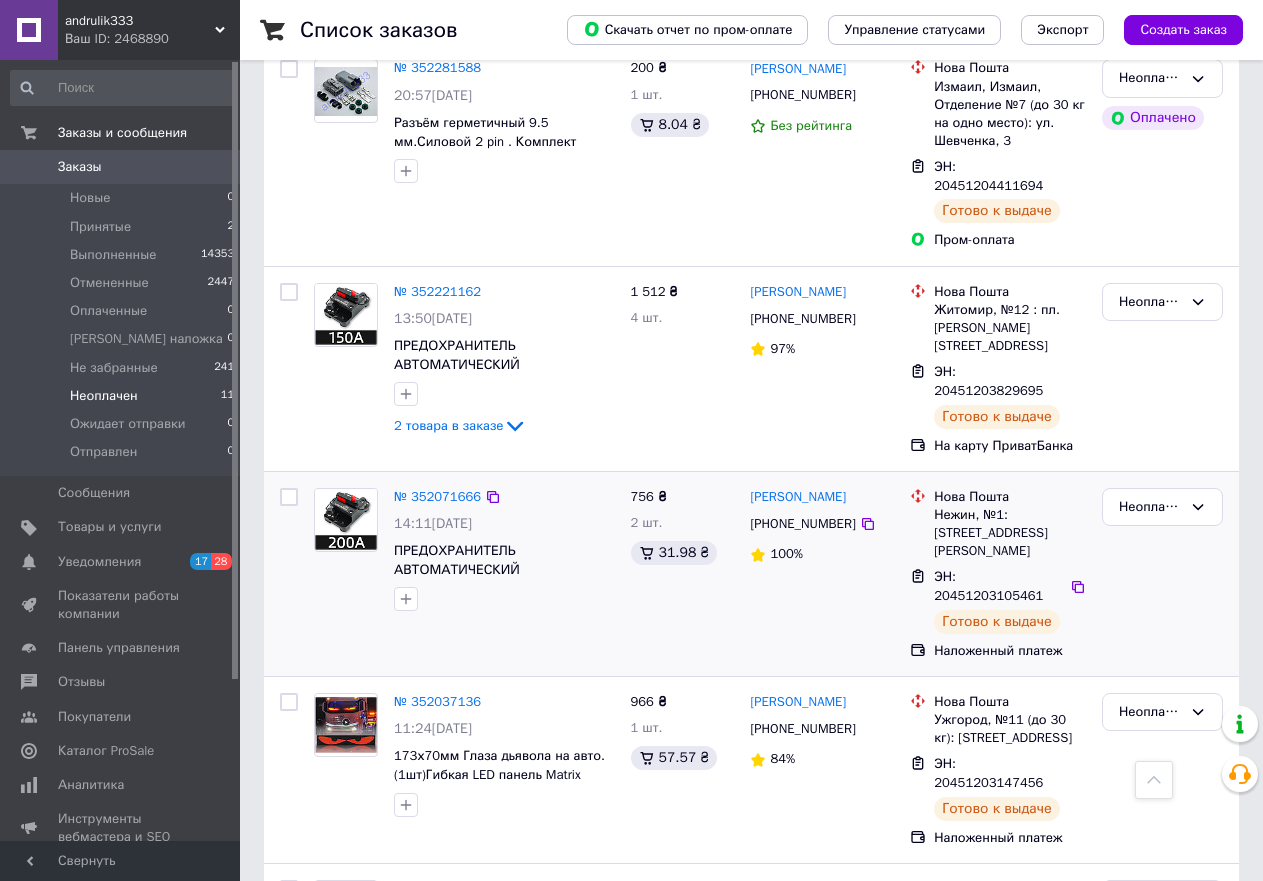 scroll, scrollTop: 787, scrollLeft: 0, axis: vertical 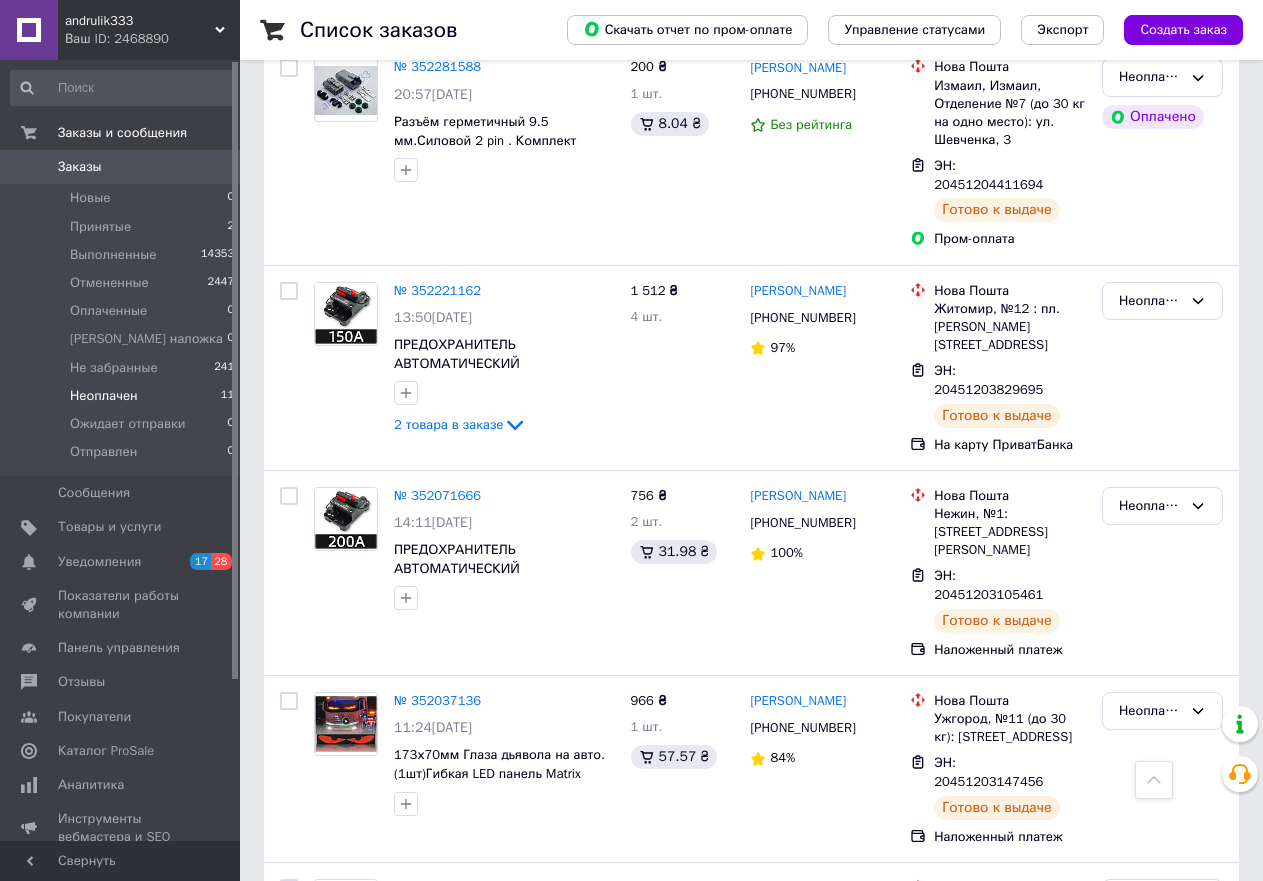 click on "Неоплачен" at bounding box center (104, 396) 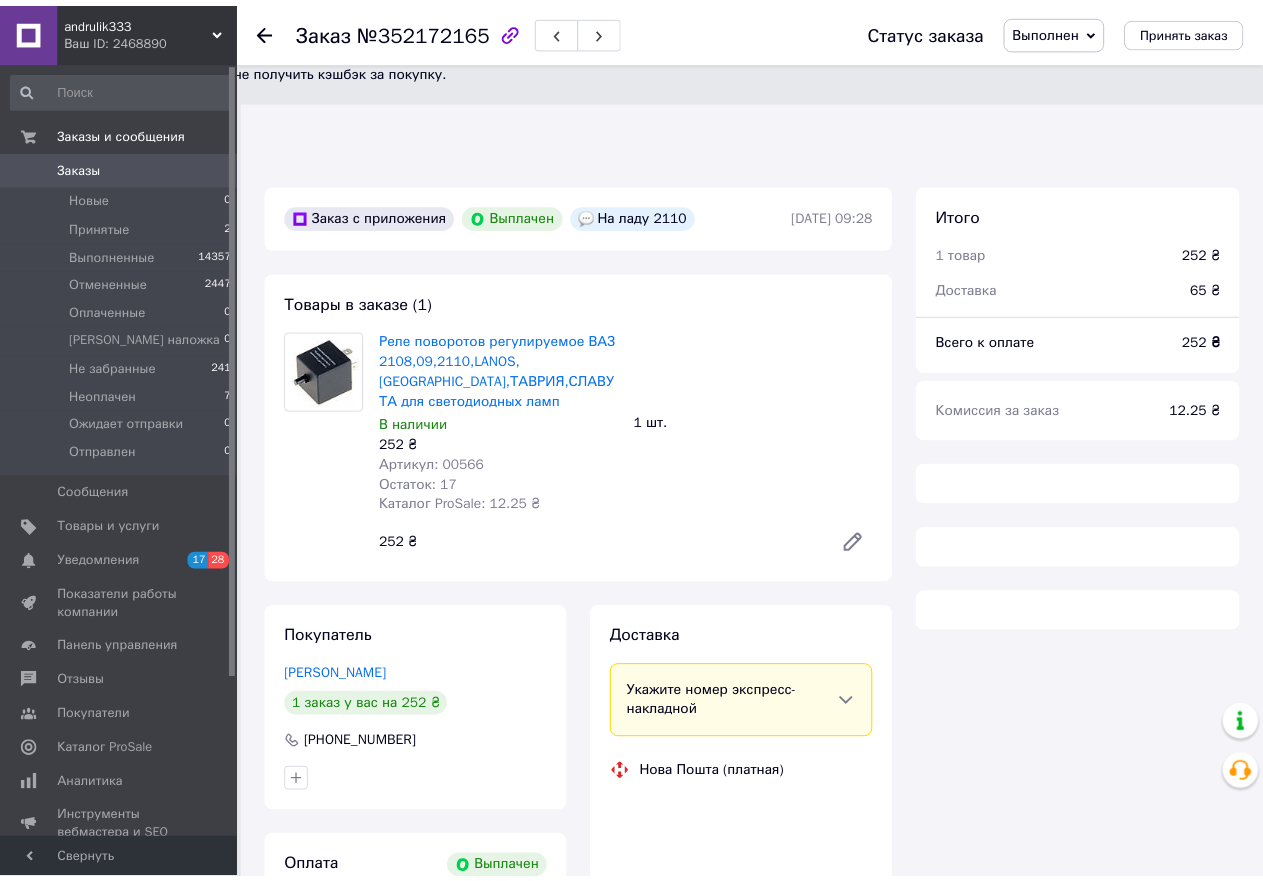 scroll, scrollTop: 0, scrollLeft: 0, axis: both 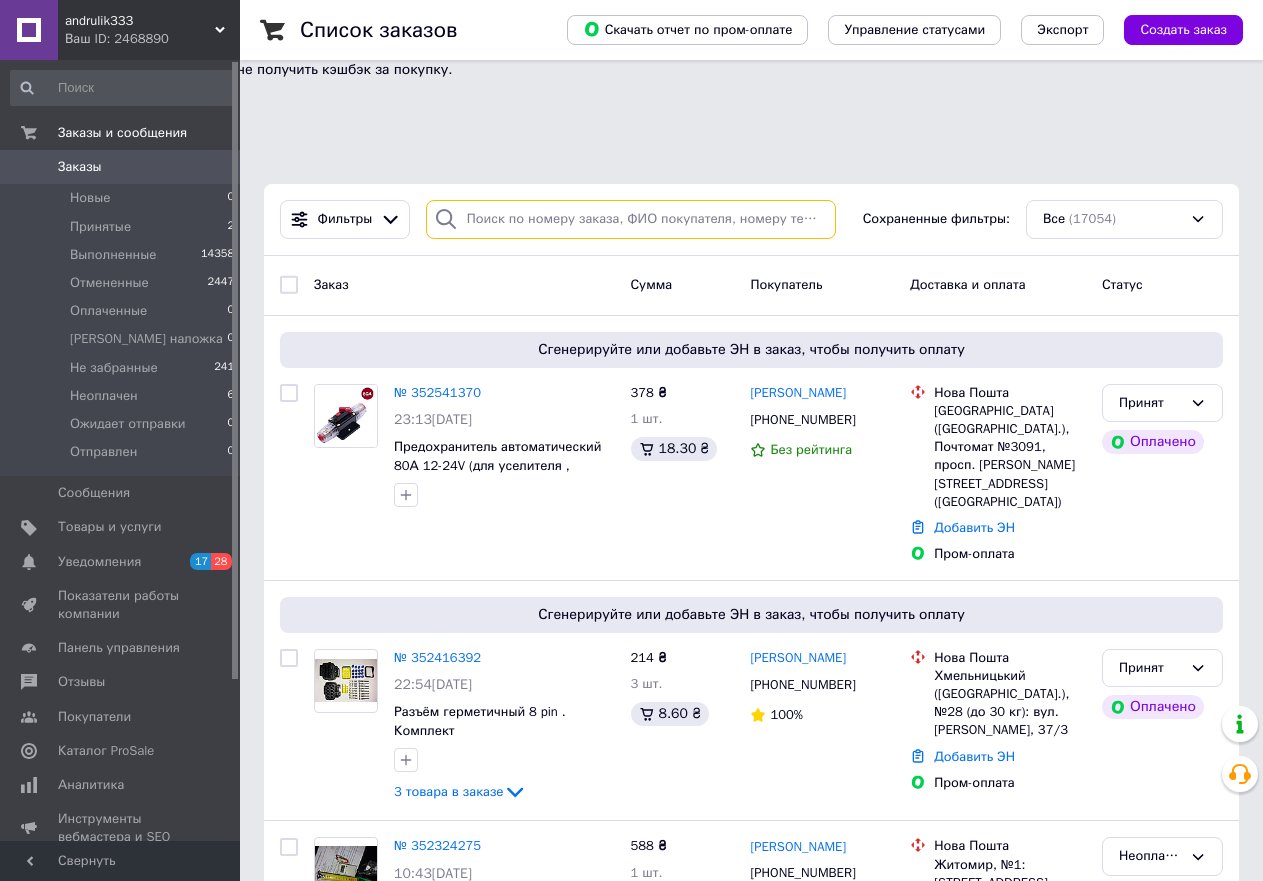 paste on "351937361" 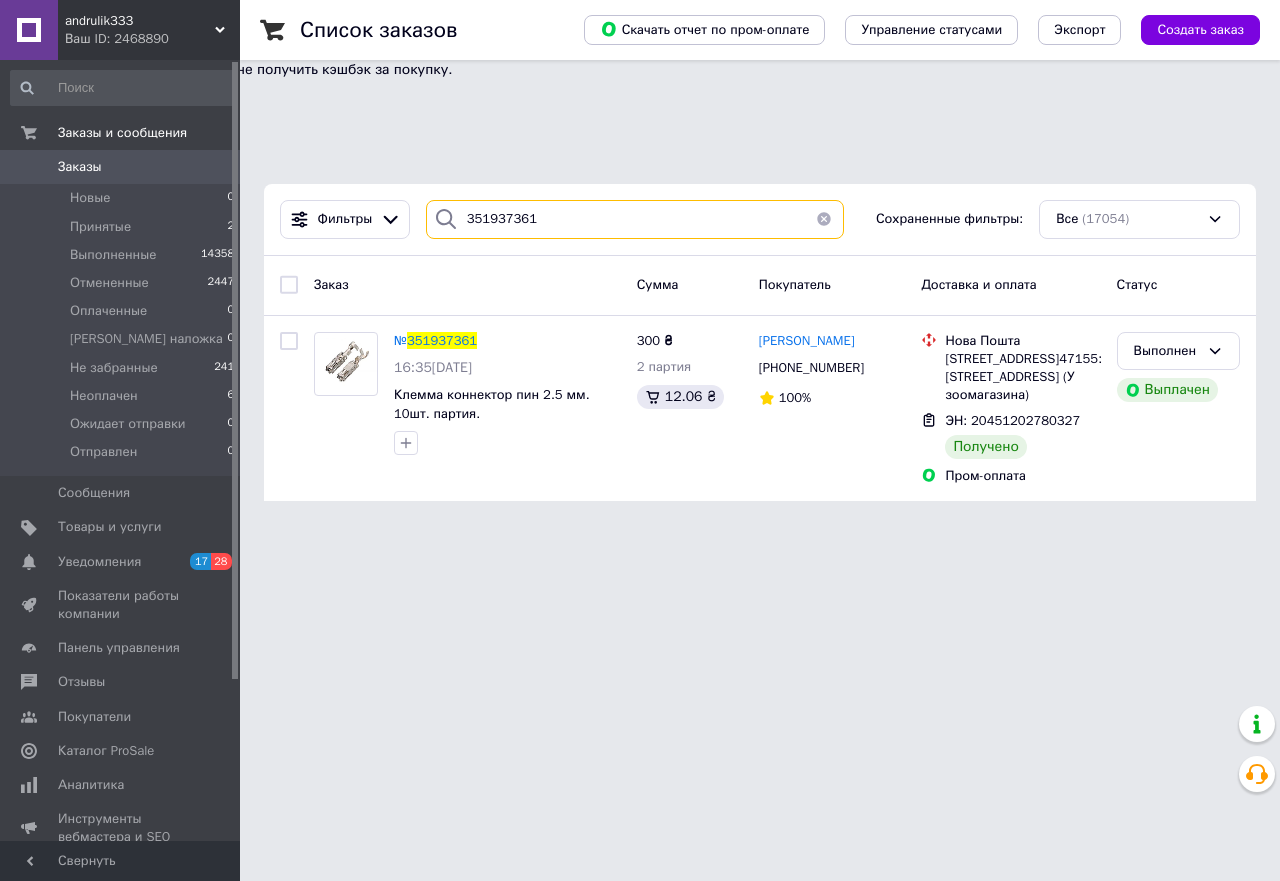 type on "351937361" 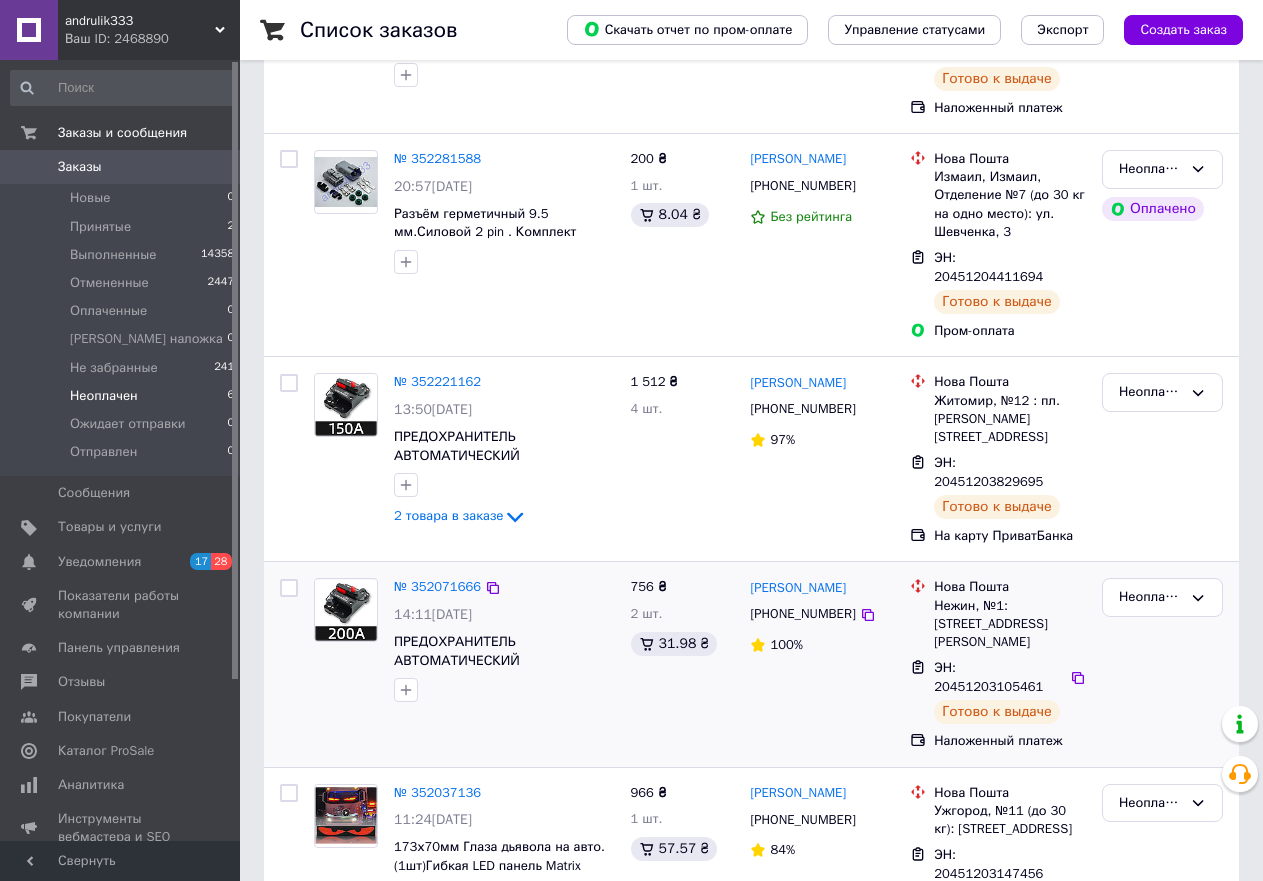 scroll, scrollTop: 532, scrollLeft: 0, axis: vertical 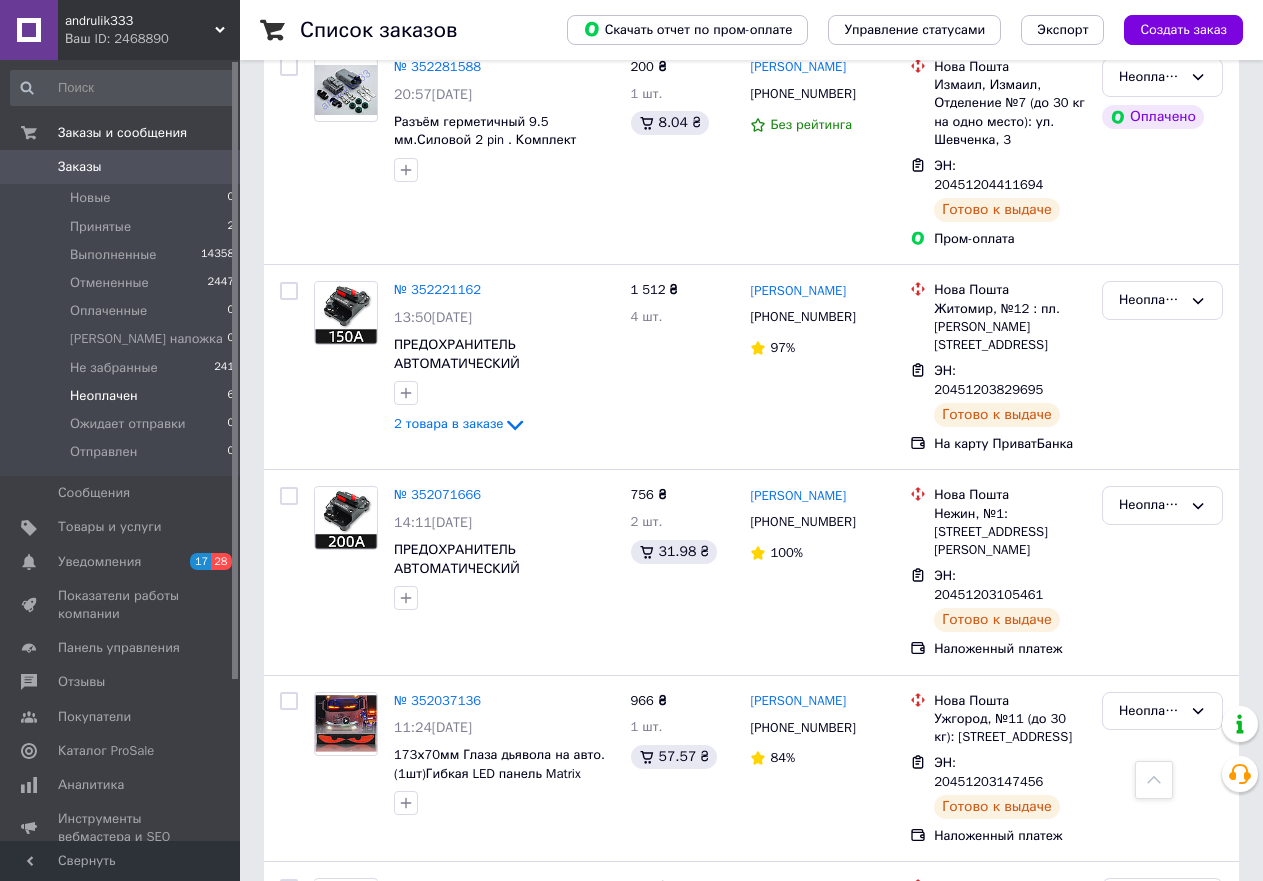 click on "andrulik333" at bounding box center [140, 21] 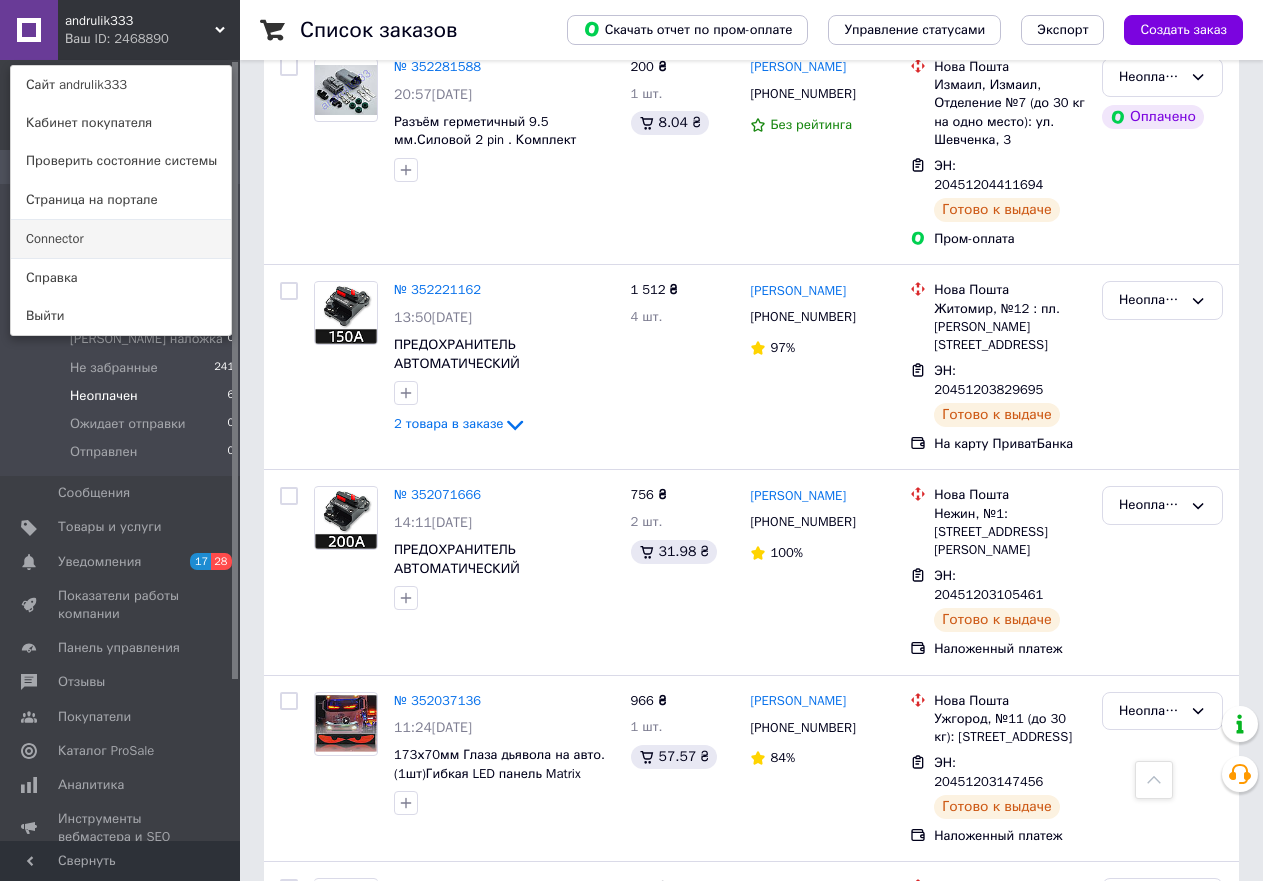click on "Connector" at bounding box center [121, 239] 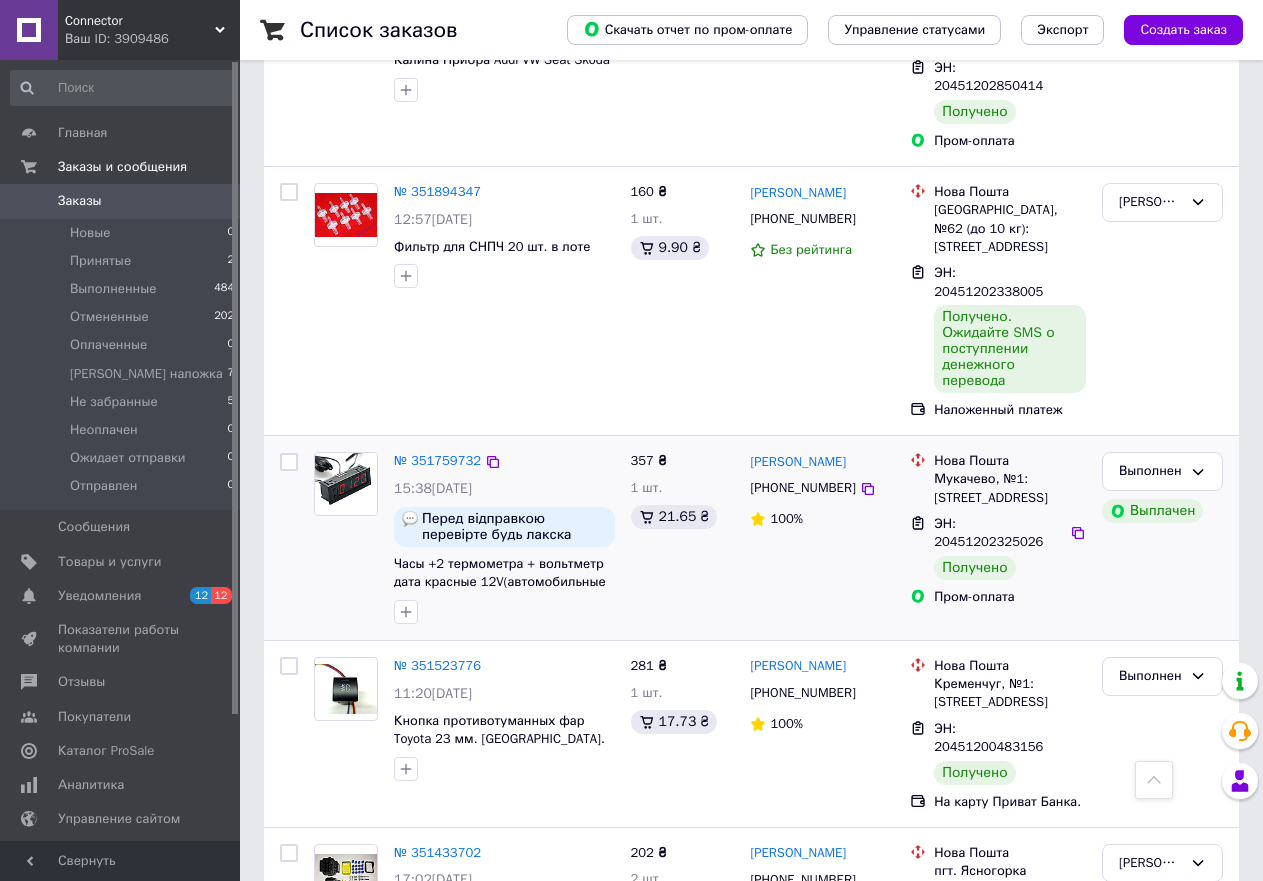 scroll, scrollTop: 1200, scrollLeft: 0, axis: vertical 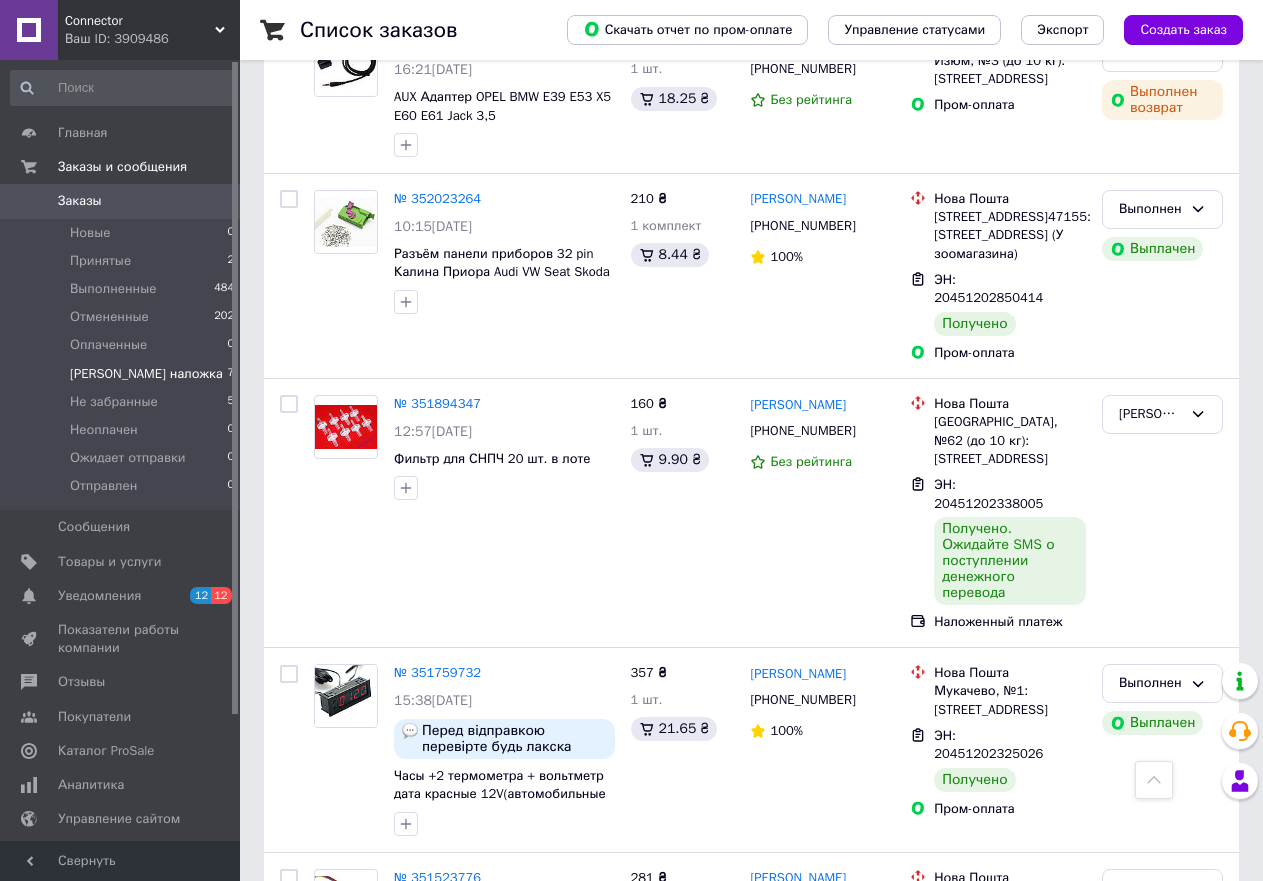 click on "[PERSON_NAME] наложка" at bounding box center [146, 374] 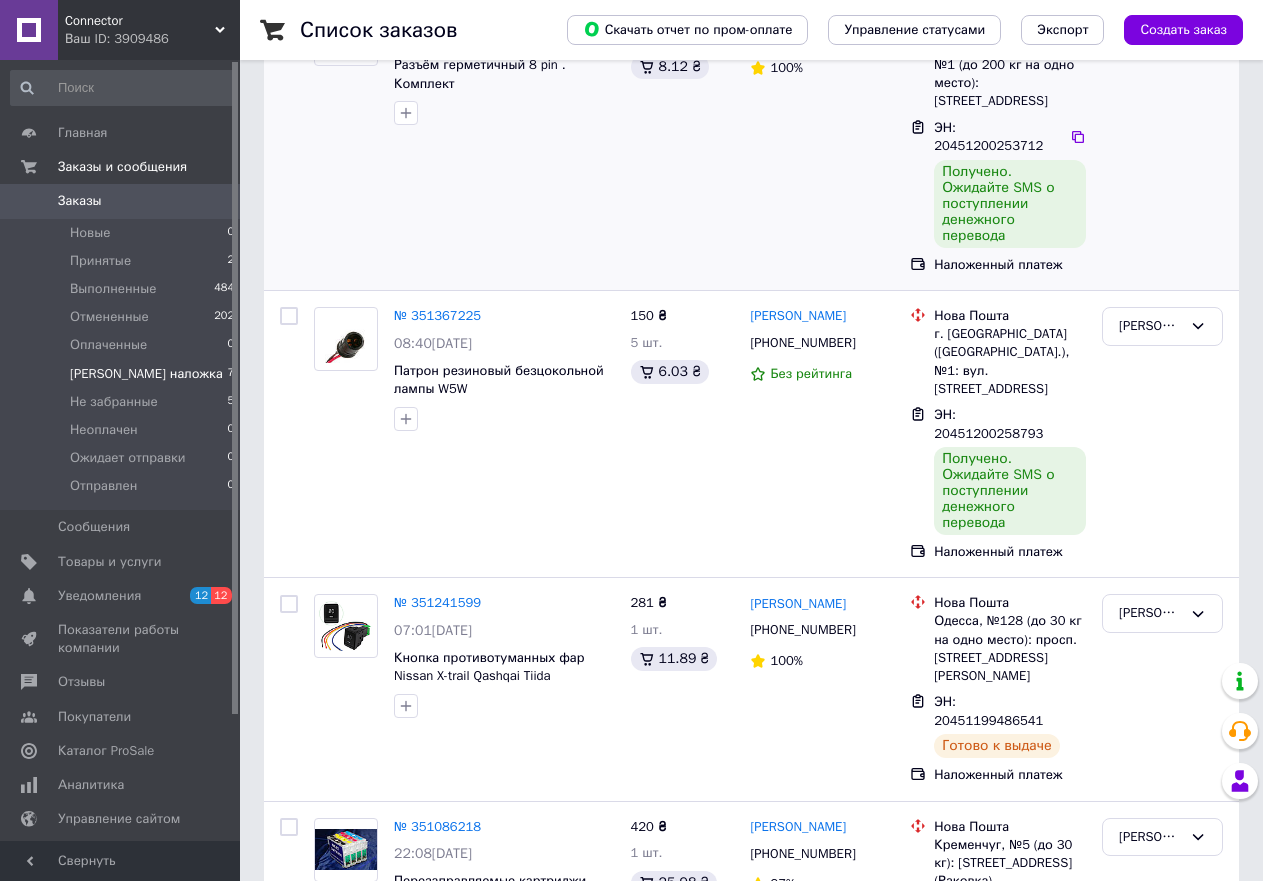 scroll, scrollTop: 965, scrollLeft: 0, axis: vertical 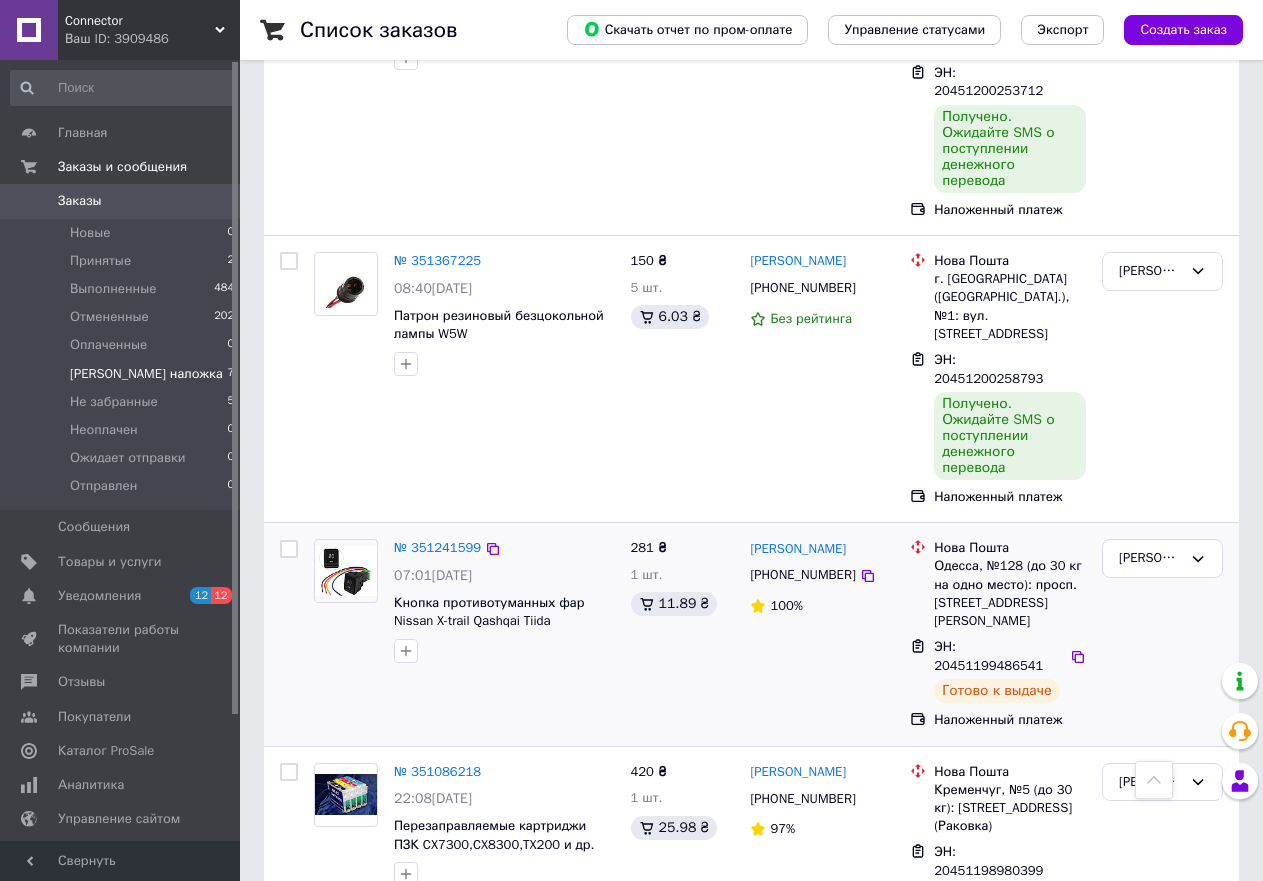 click on "+380663201778" at bounding box center (802, 574) 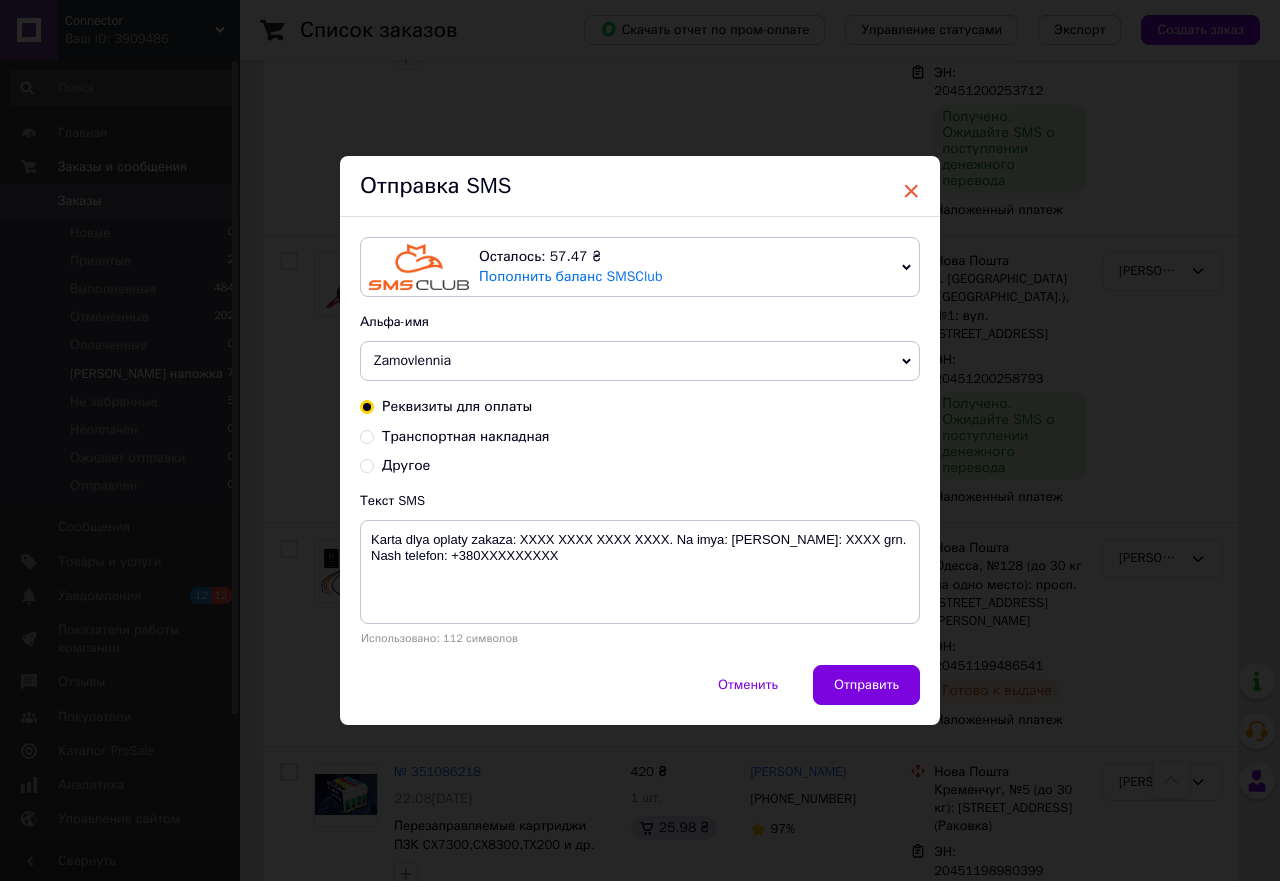 click on "×" at bounding box center (911, 191) 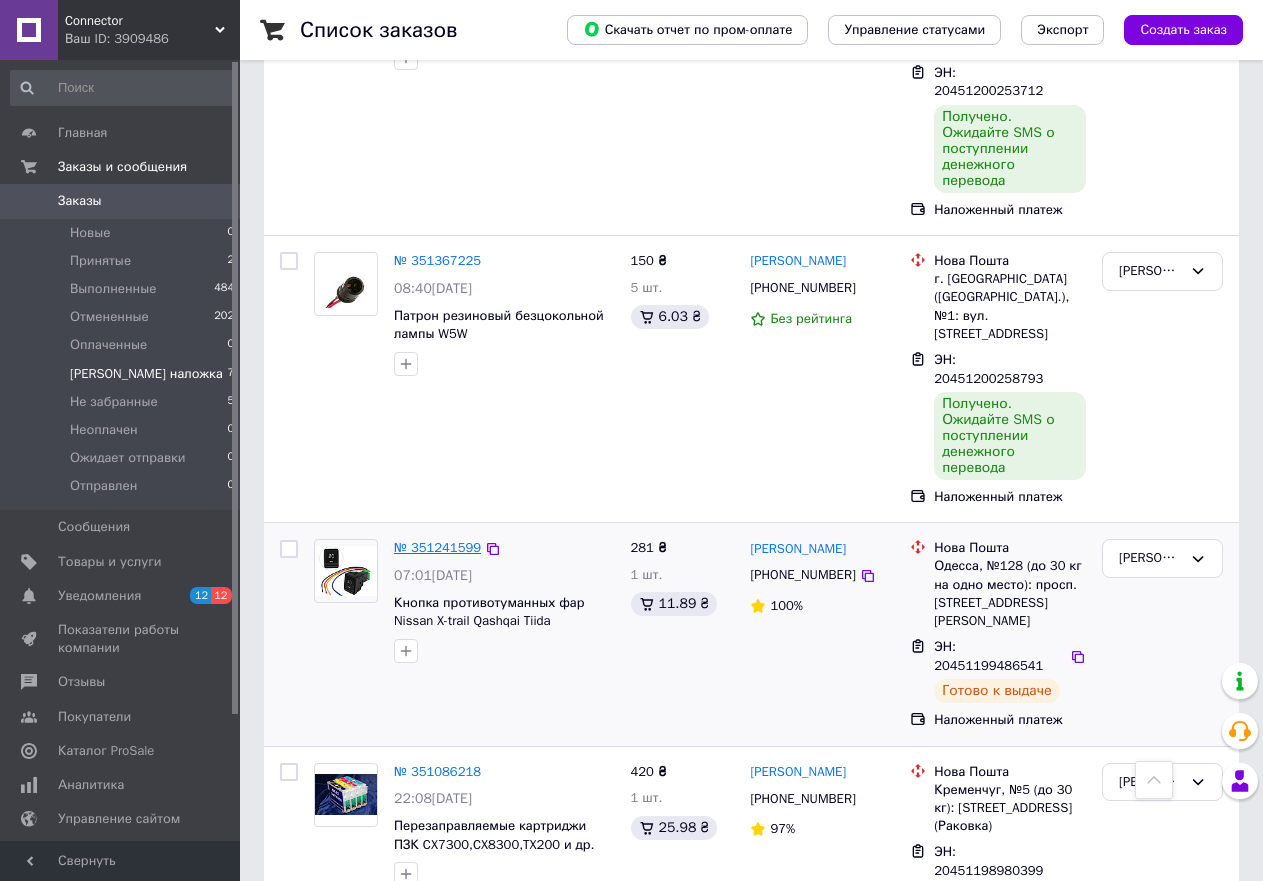 click on "№ 351241599" at bounding box center (437, 547) 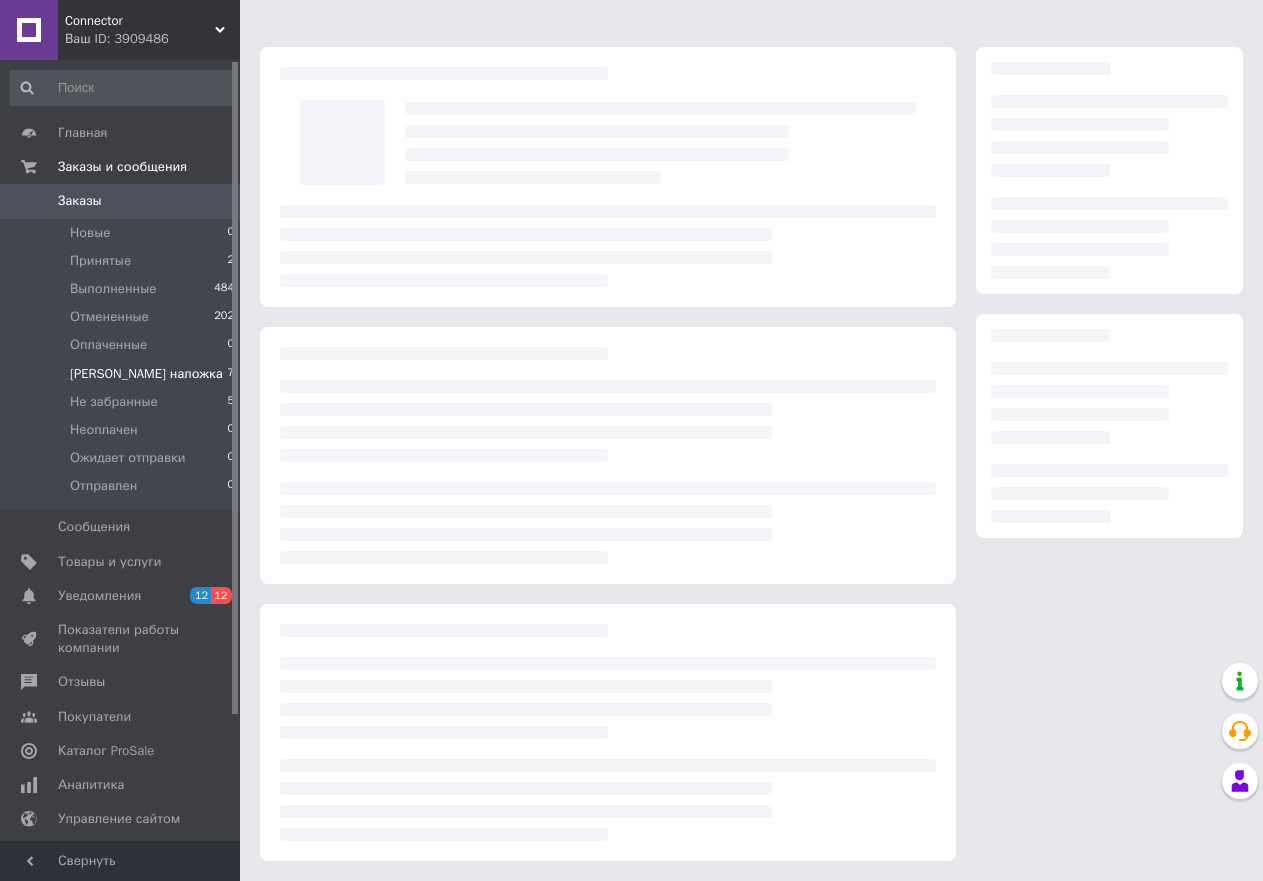 scroll, scrollTop: 0, scrollLeft: 0, axis: both 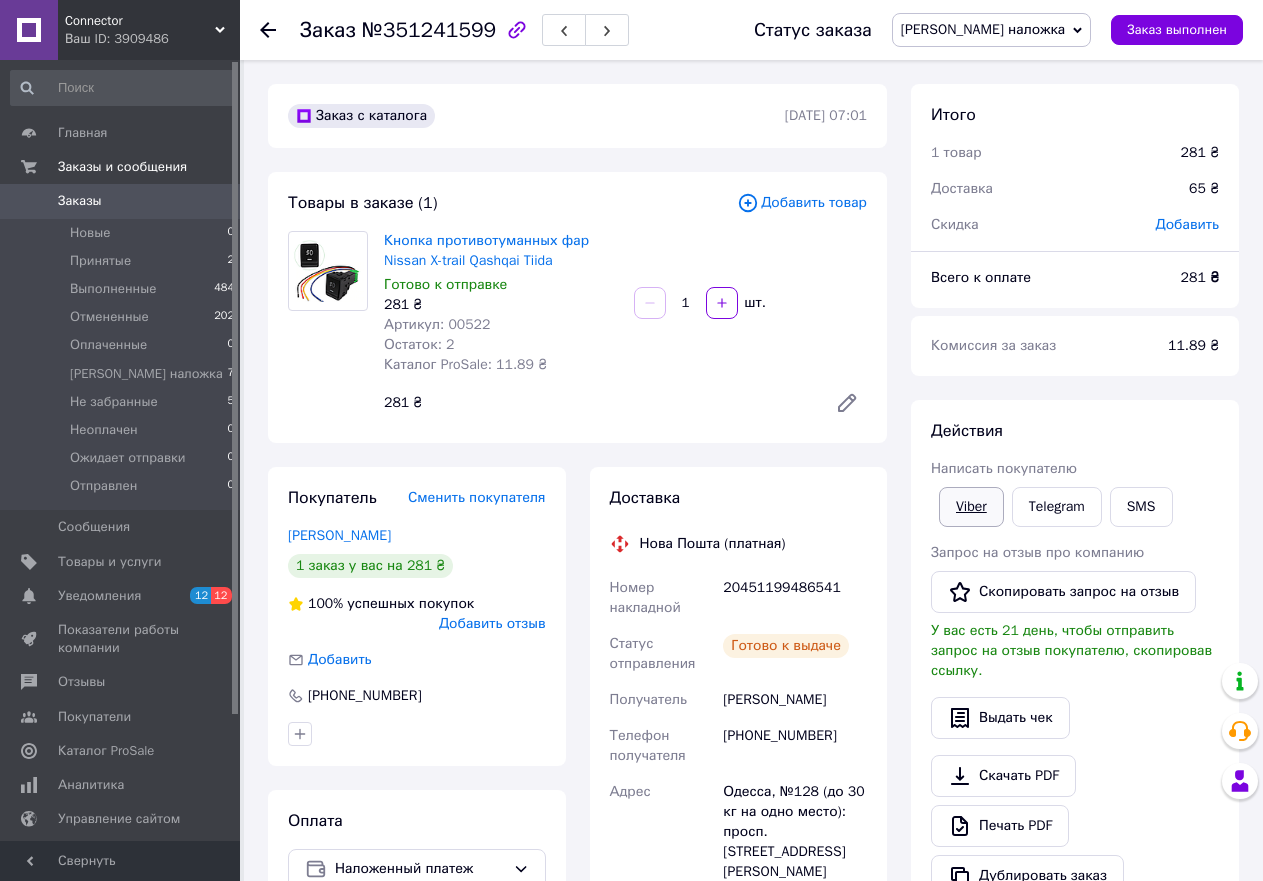 click on "Viber" at bounding box center [971, 507] 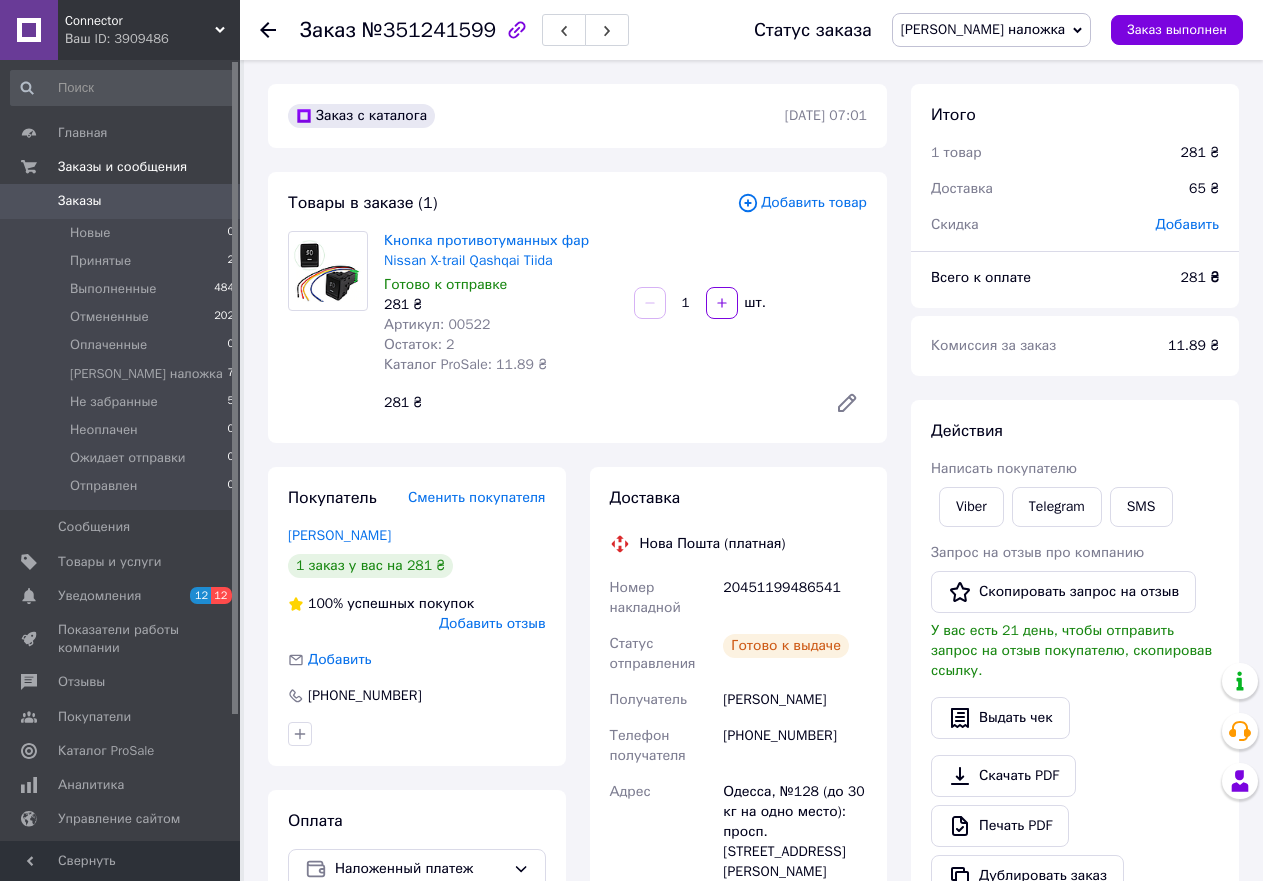 click on "Оплата Наложенный платеж" at bounding box center [417, 1094] 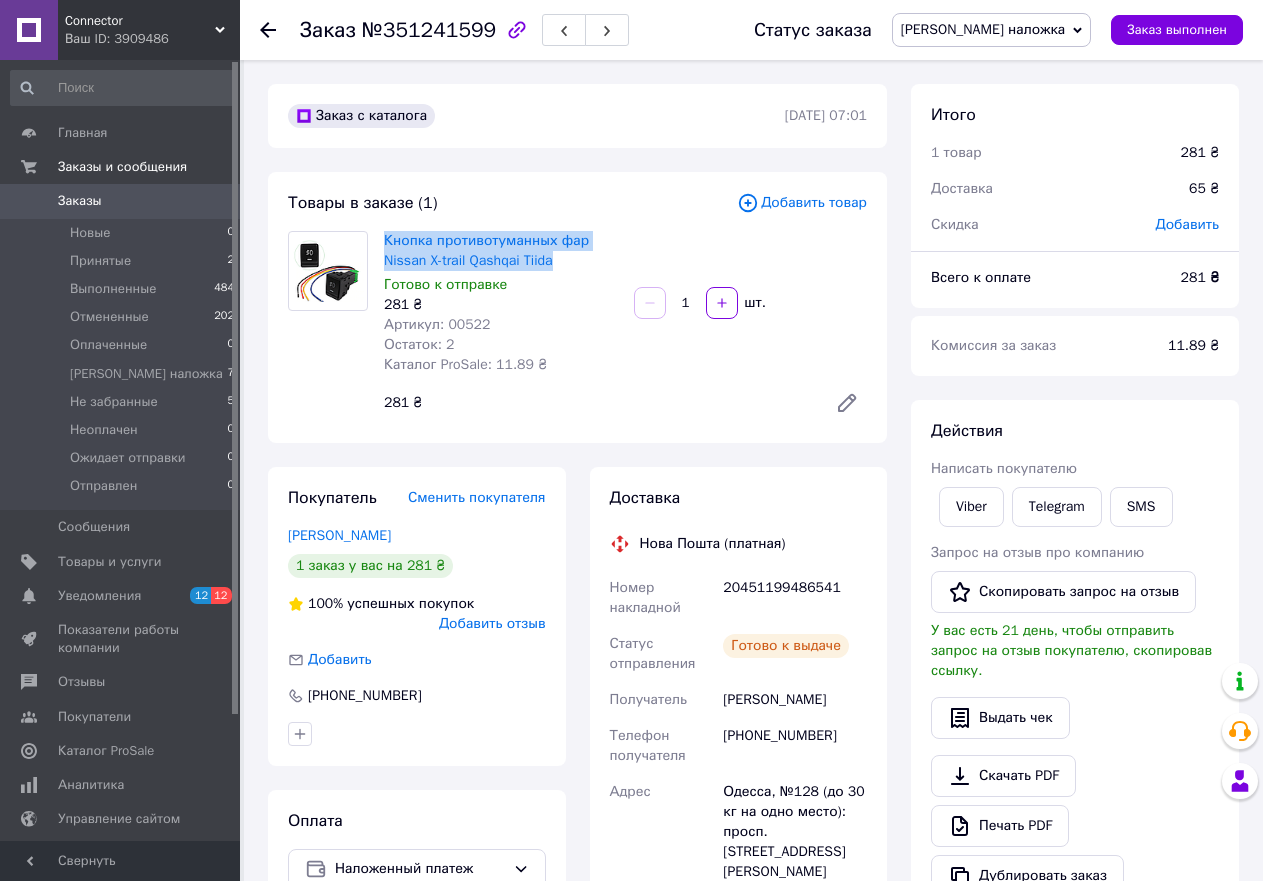 drag, startPoint x: 563, startPoint y: 159, endPoint x: 381, endPoint y: 141, distance: 182.88794 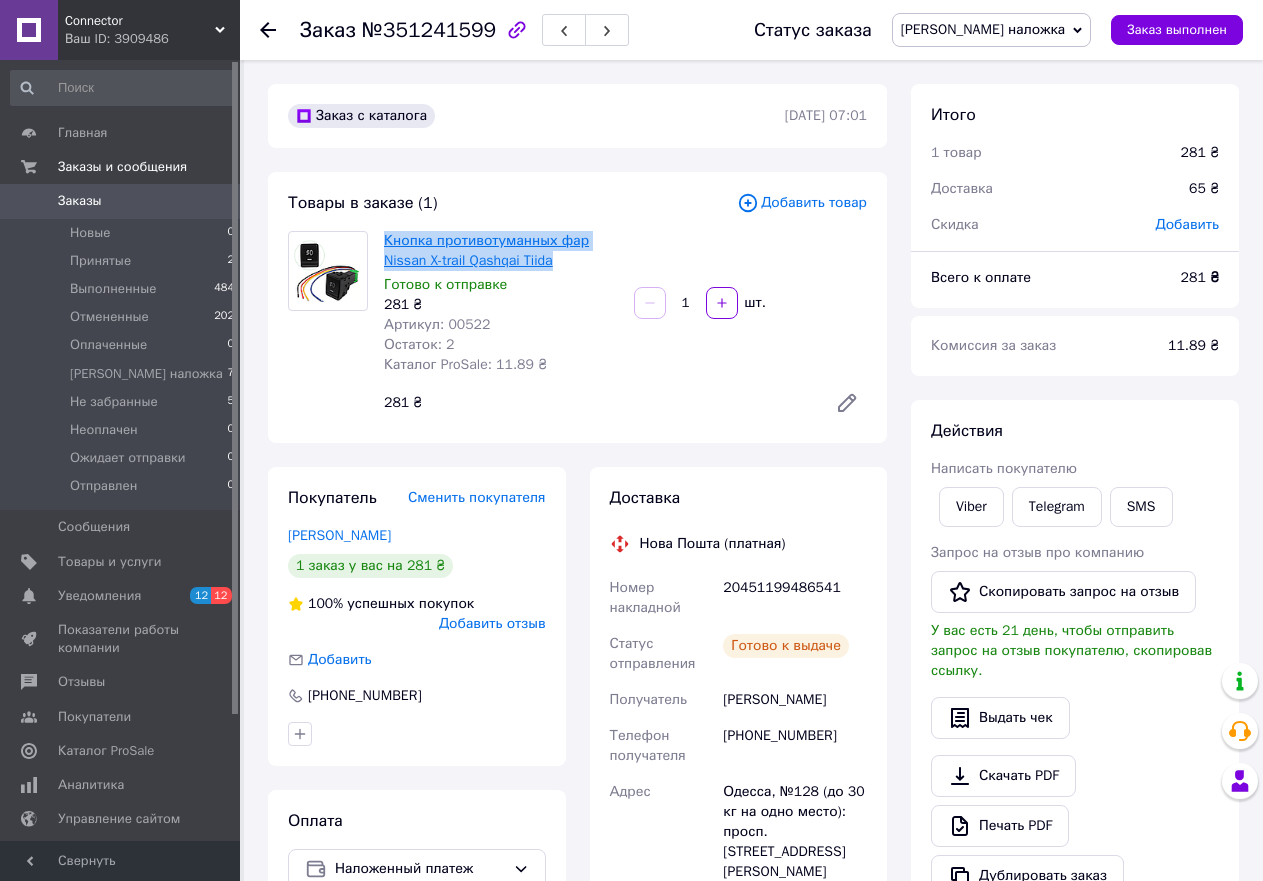 copy on "Кнопка противотуманных фар Nissan X-trail Qashqai Tiida" 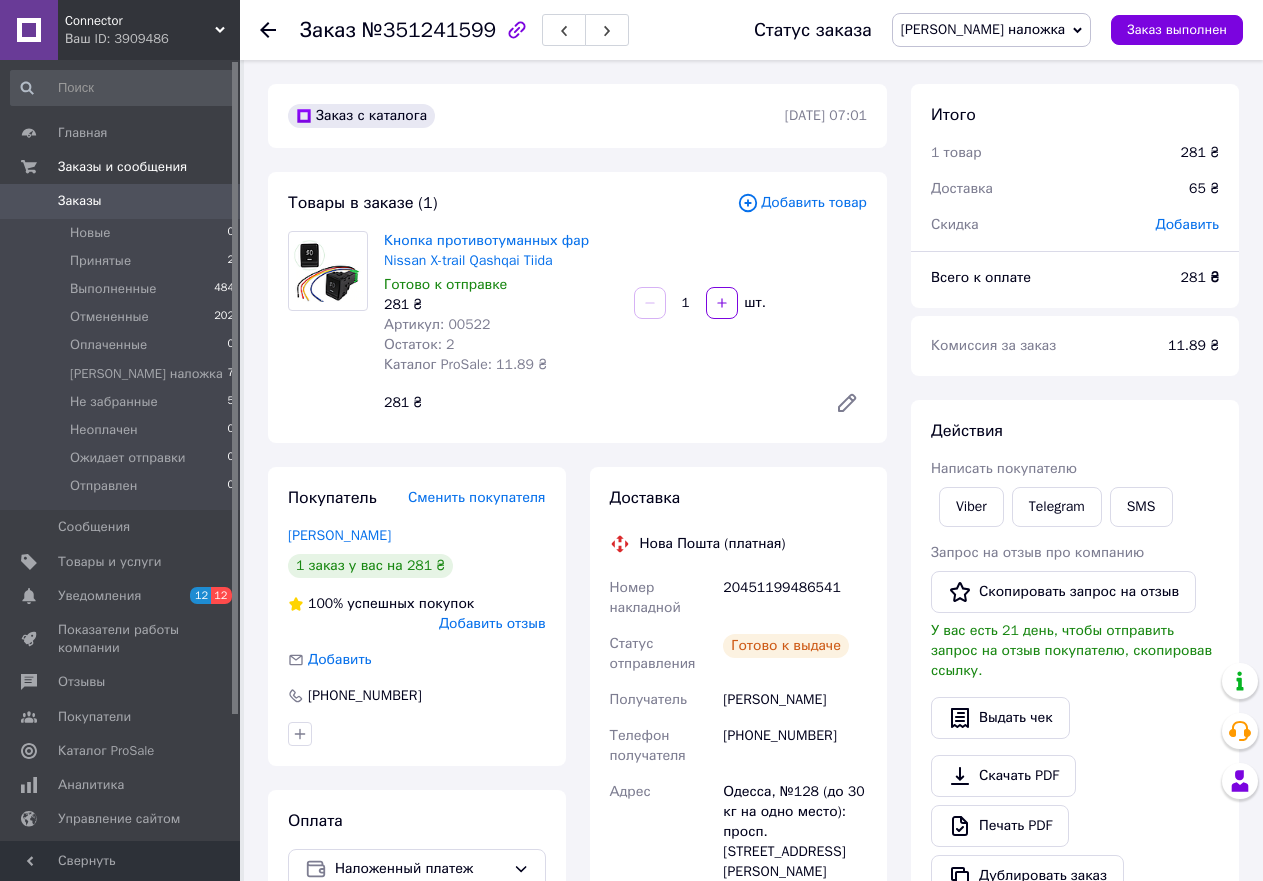 click on "Оплата Наложенный платеж" at bounding box center [417, 1094] 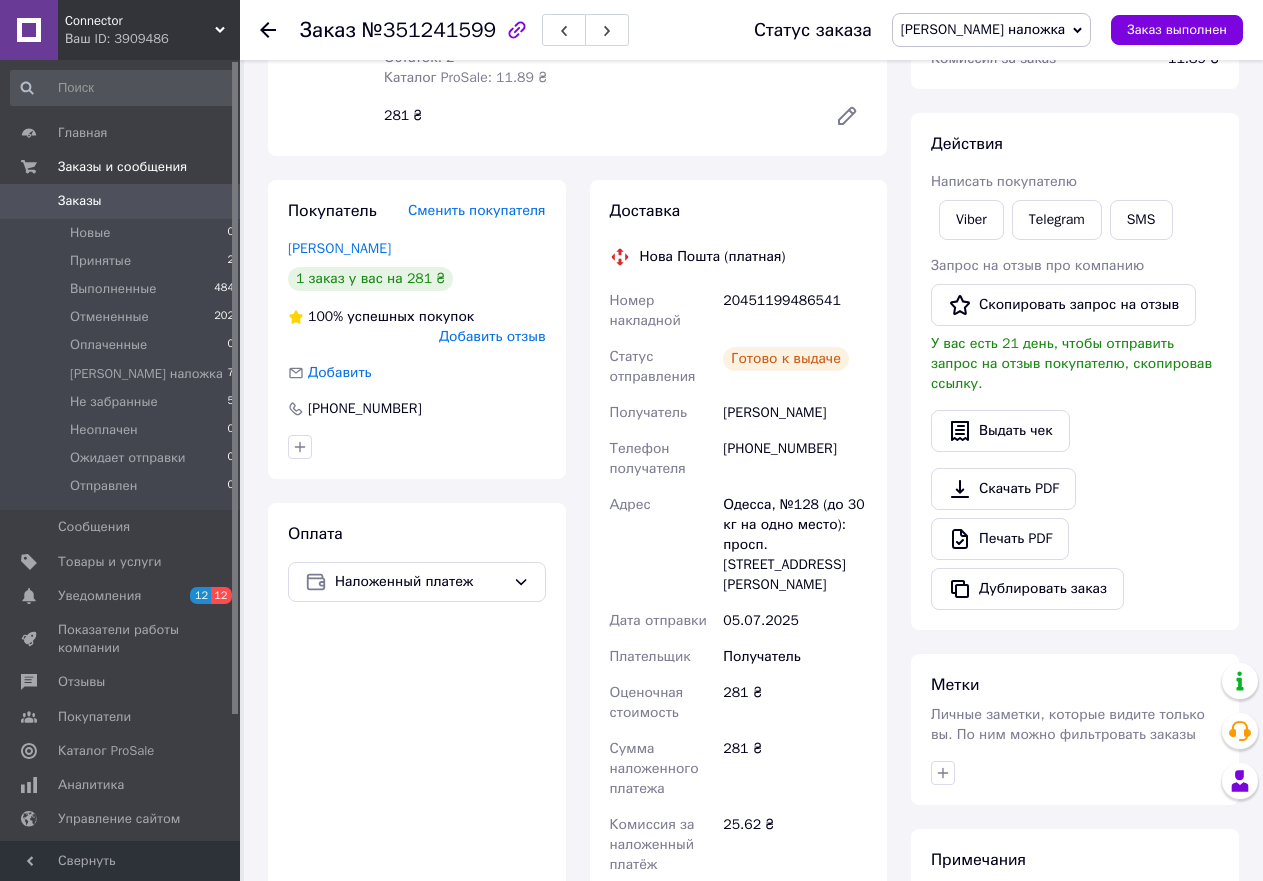 scroll, scrollTop: 400, scrollLeft: 0, axis: vertical 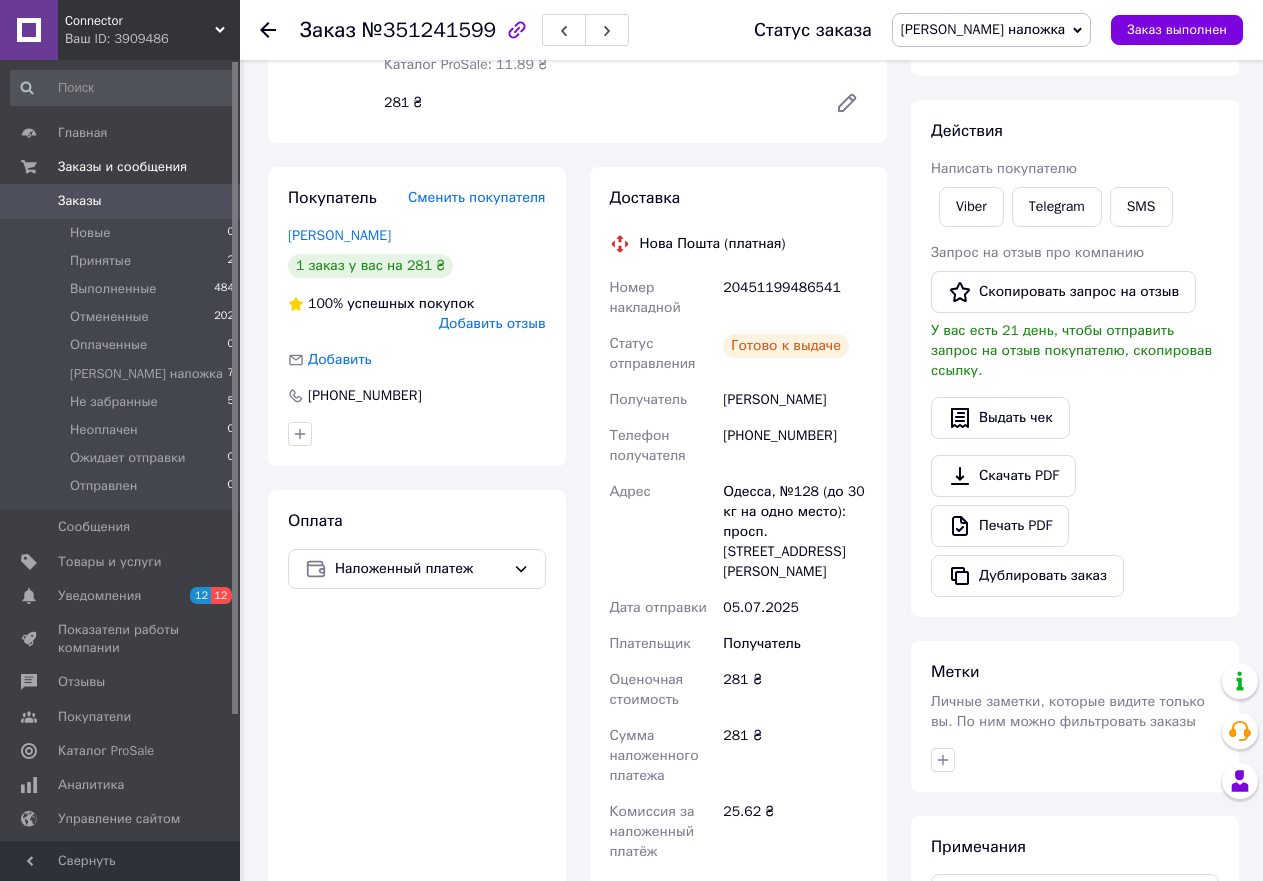 click 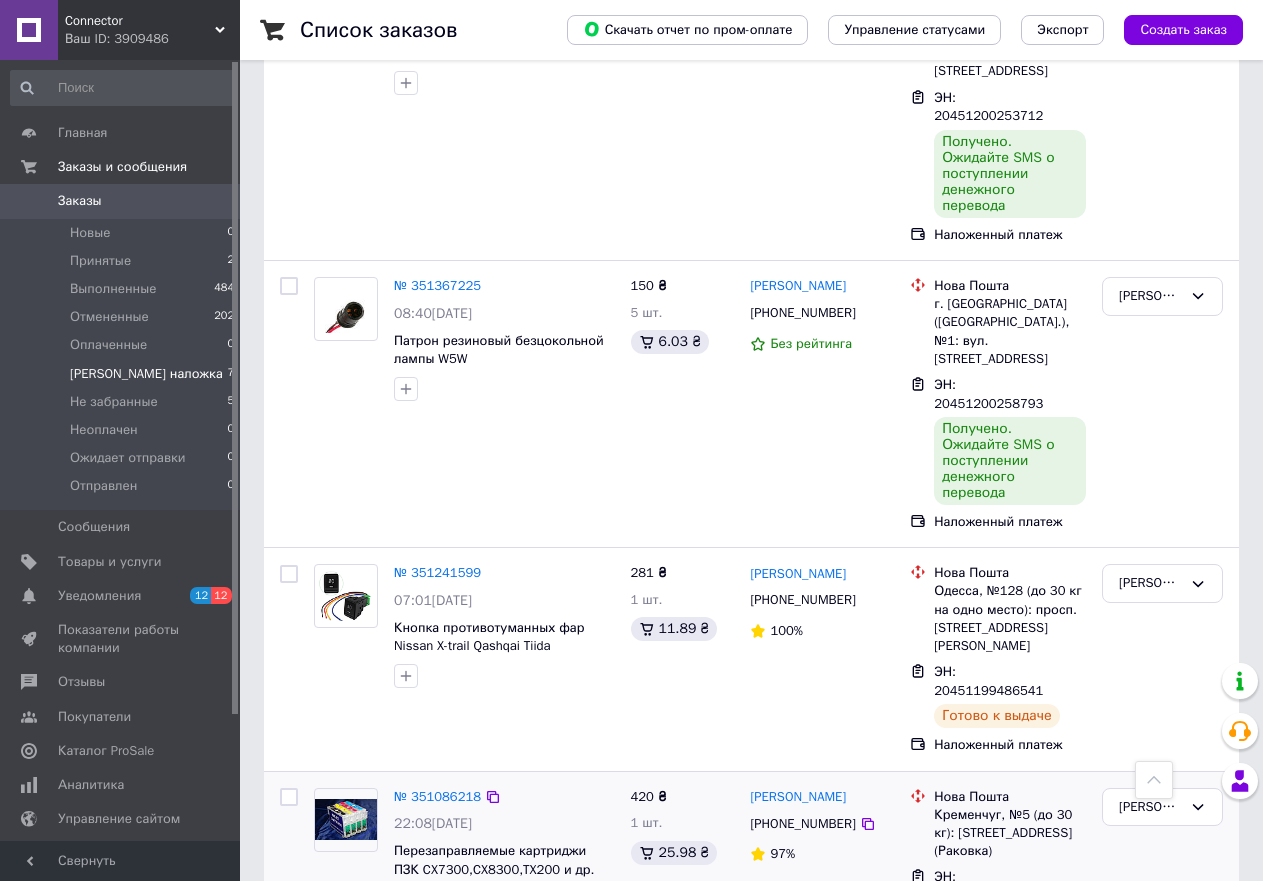 scroll, scrollTop: 965, scrollLeft: 0, axis: vertical 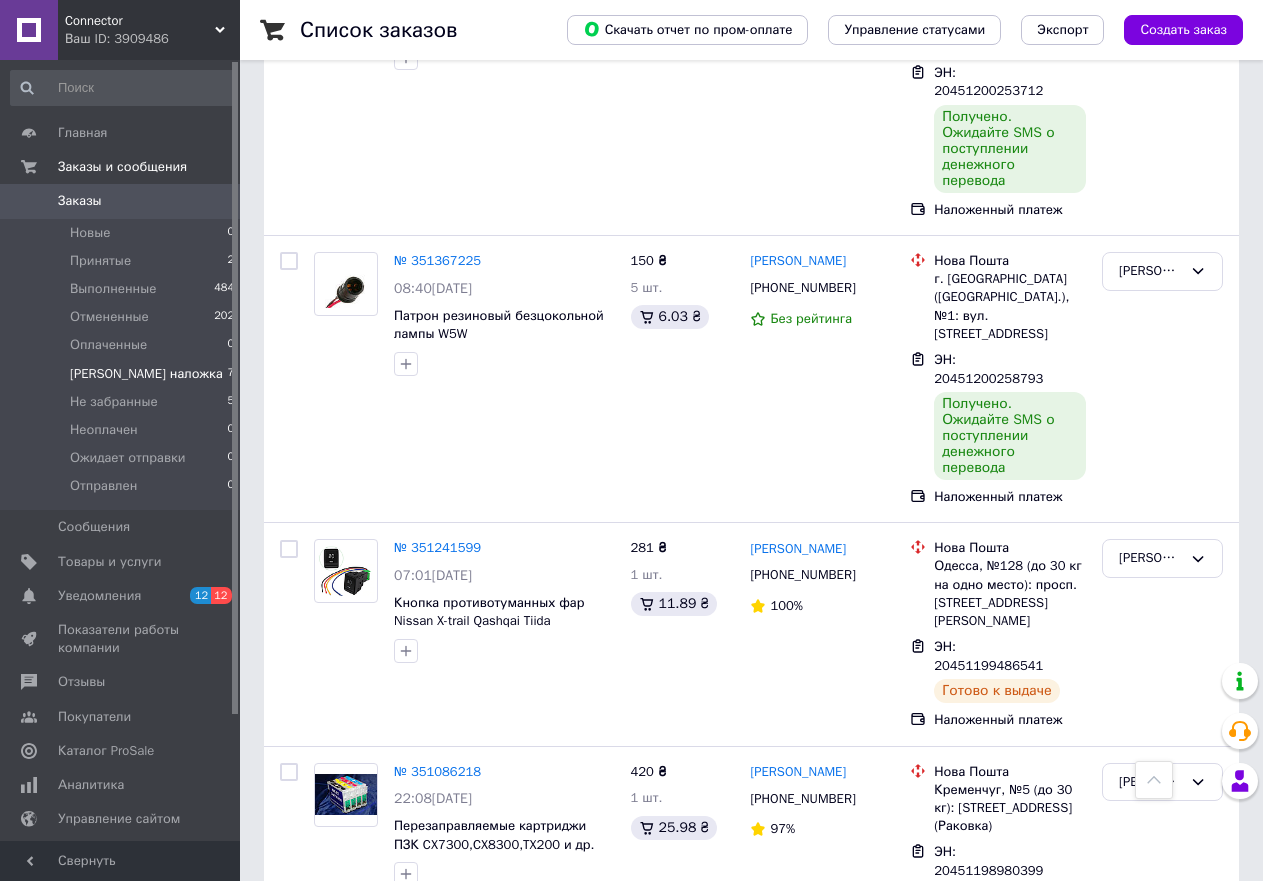 click on "№ 350097870" at bounding box center (437, 1040) 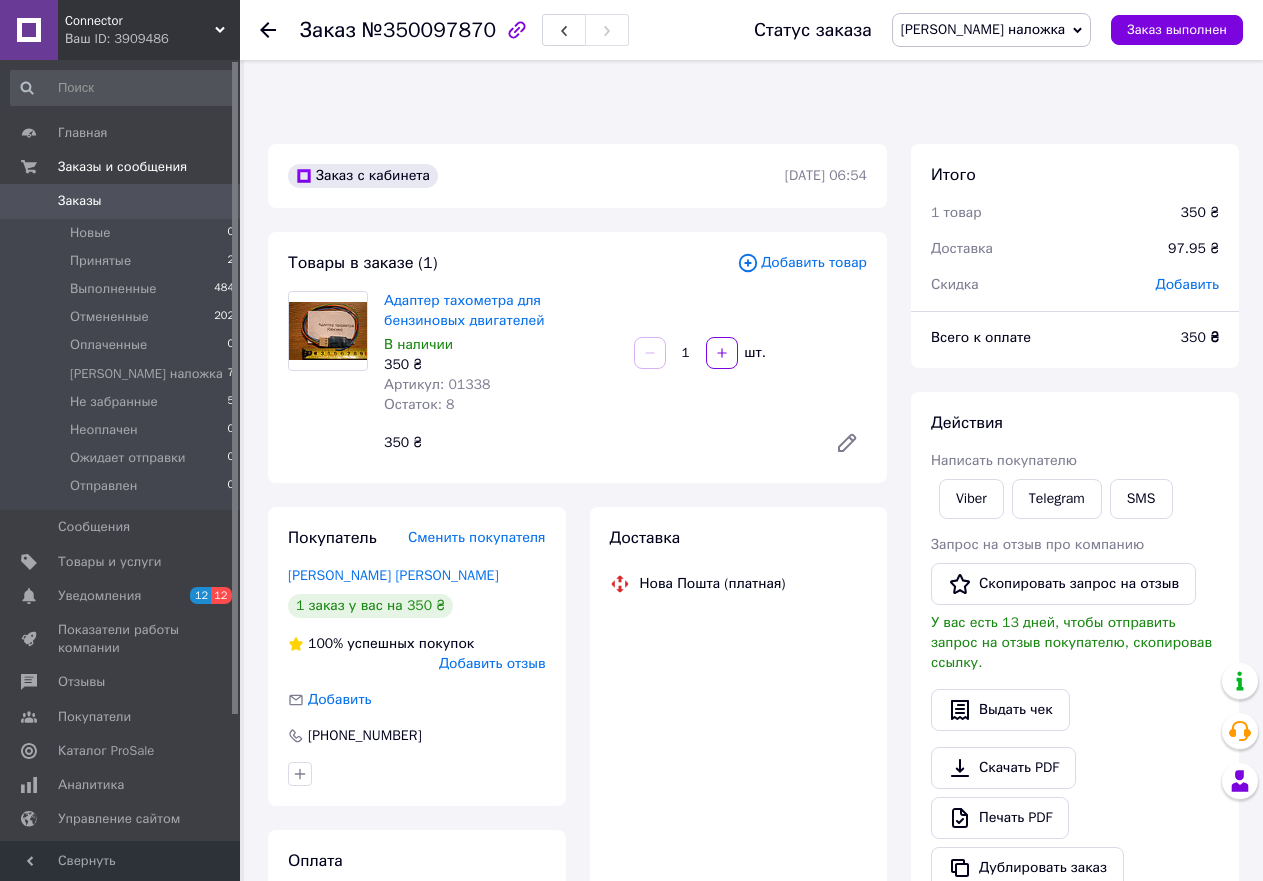 scroll, scrollTop: 734, scrollLeft: 0, axis: vertical 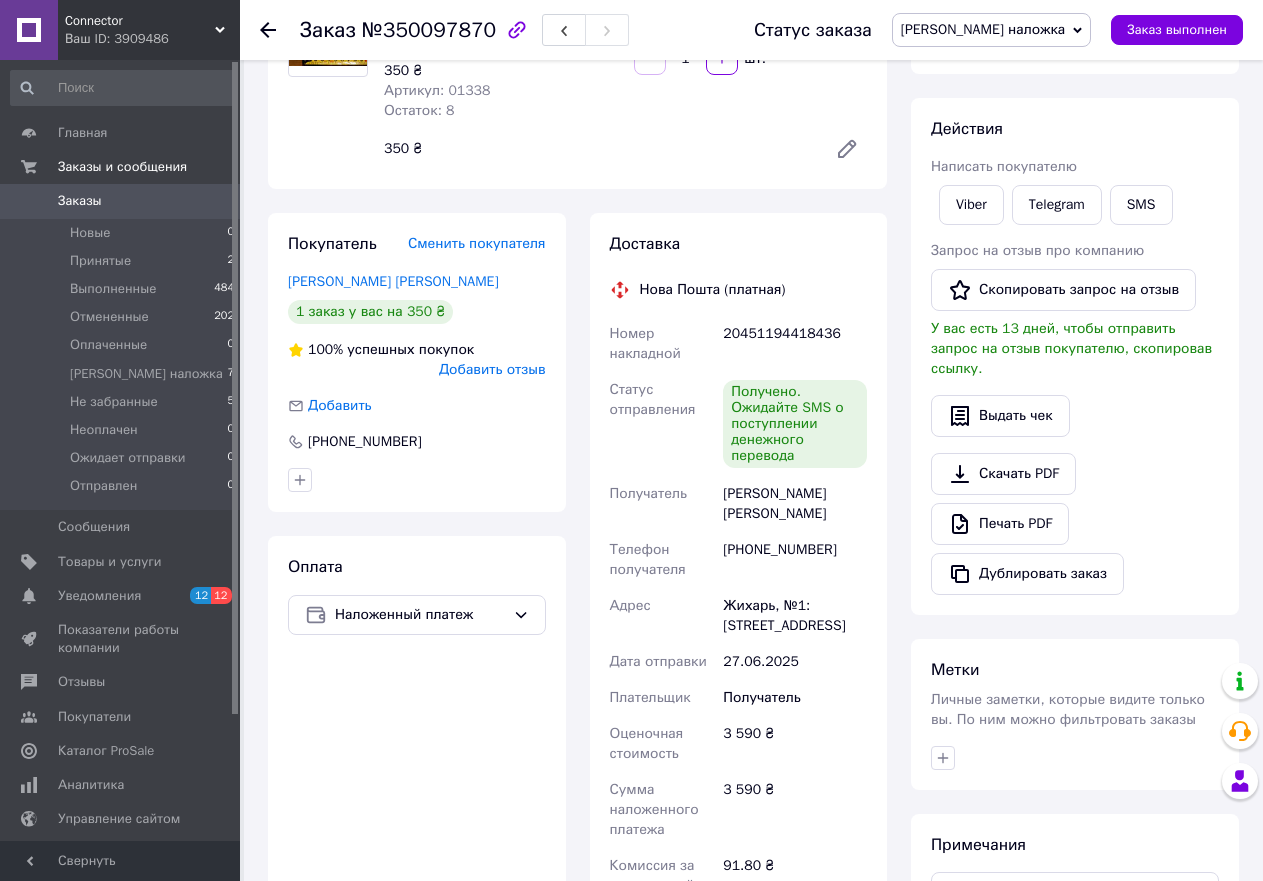 click 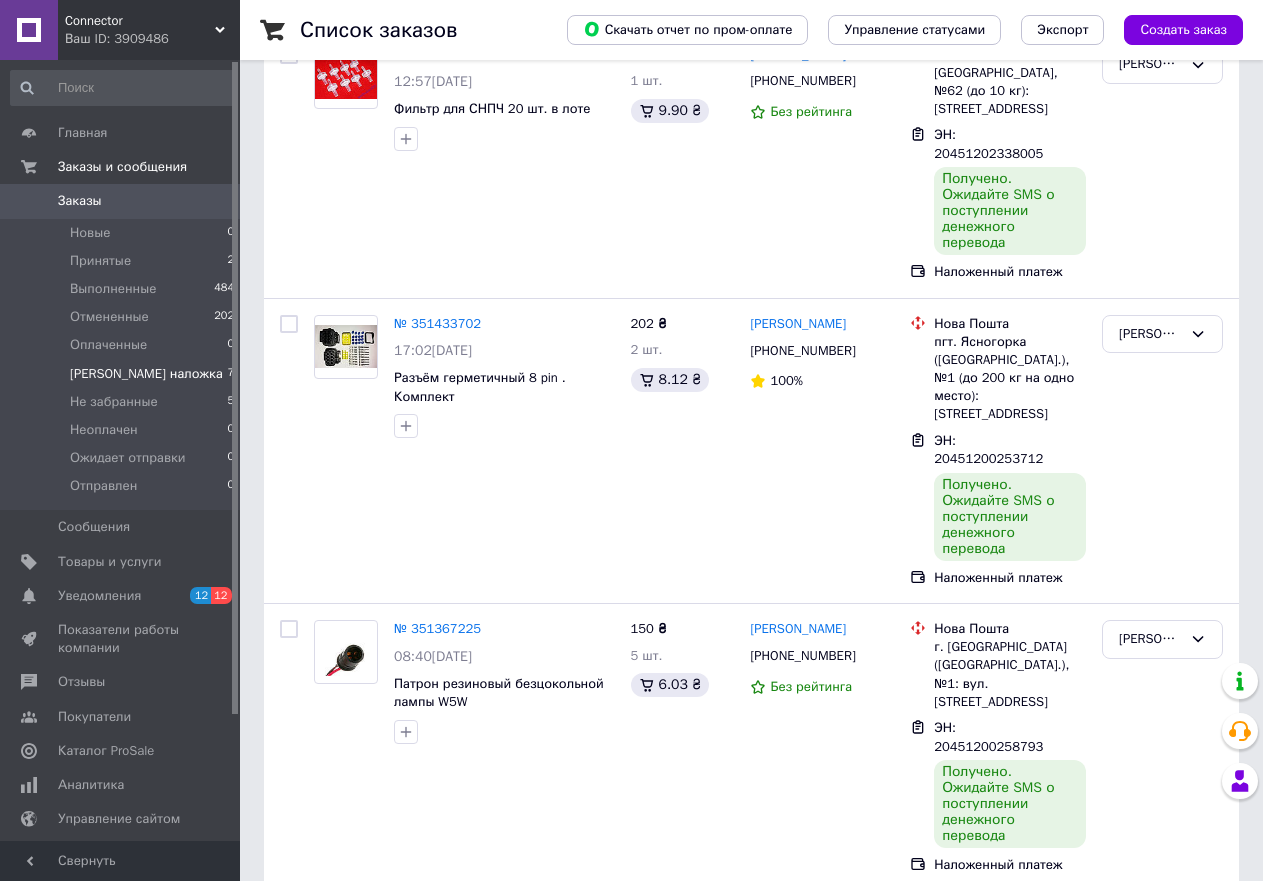 scroll, scrollTop: 965, scrollLeft: 0, axis: vertical 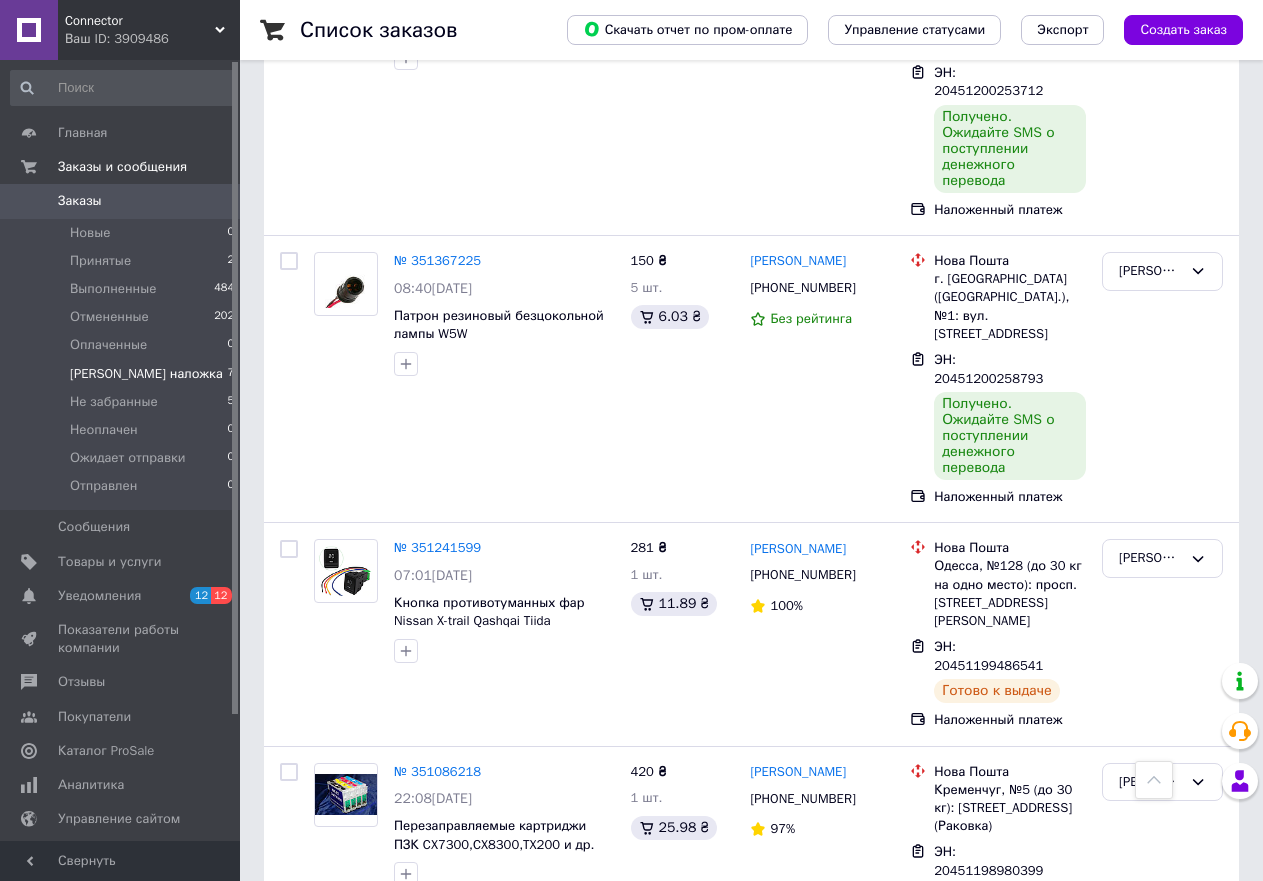 click on "350 ₴ 1 шт." at bounding box center (683, 1141) 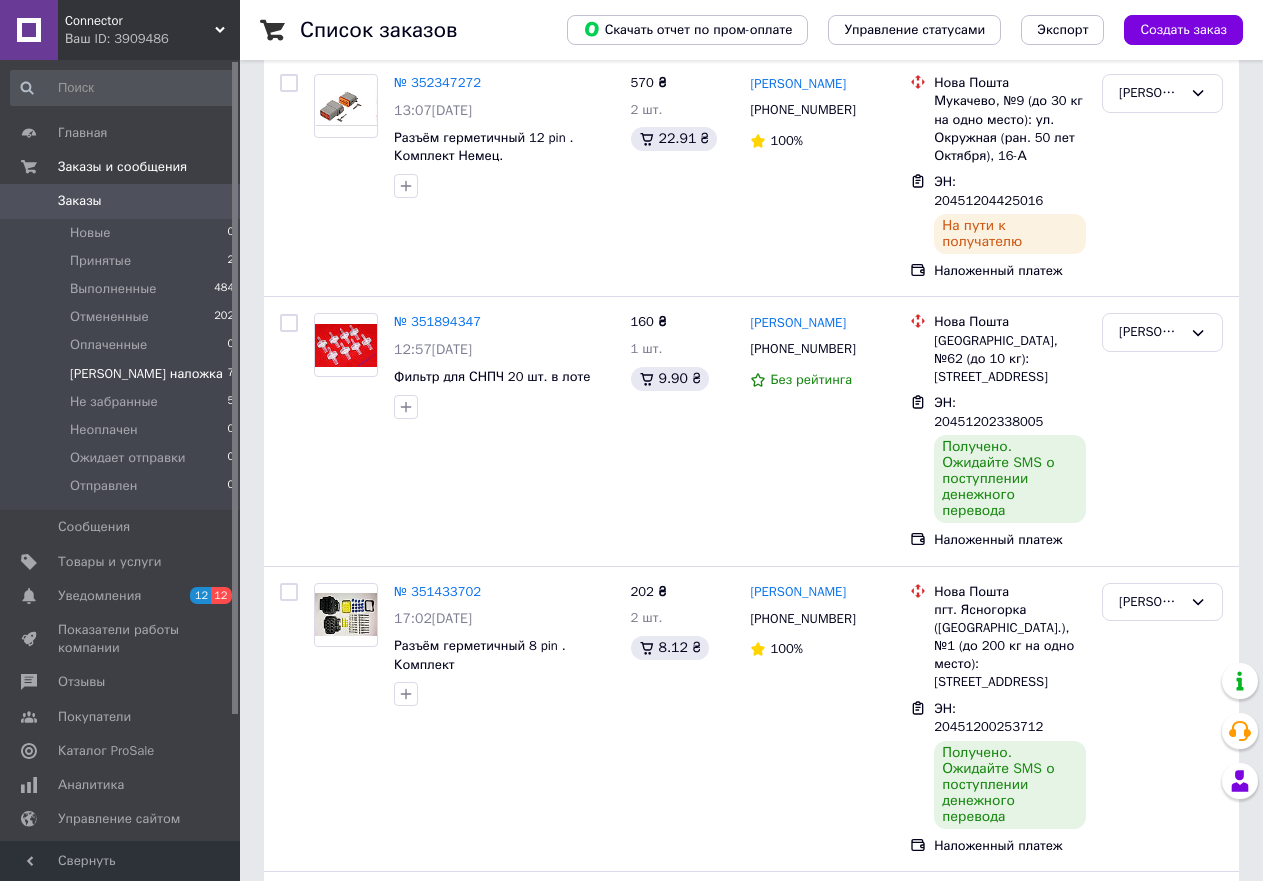 scroll, scrollTop: 365, scrollLeft: 0, axis: vertical 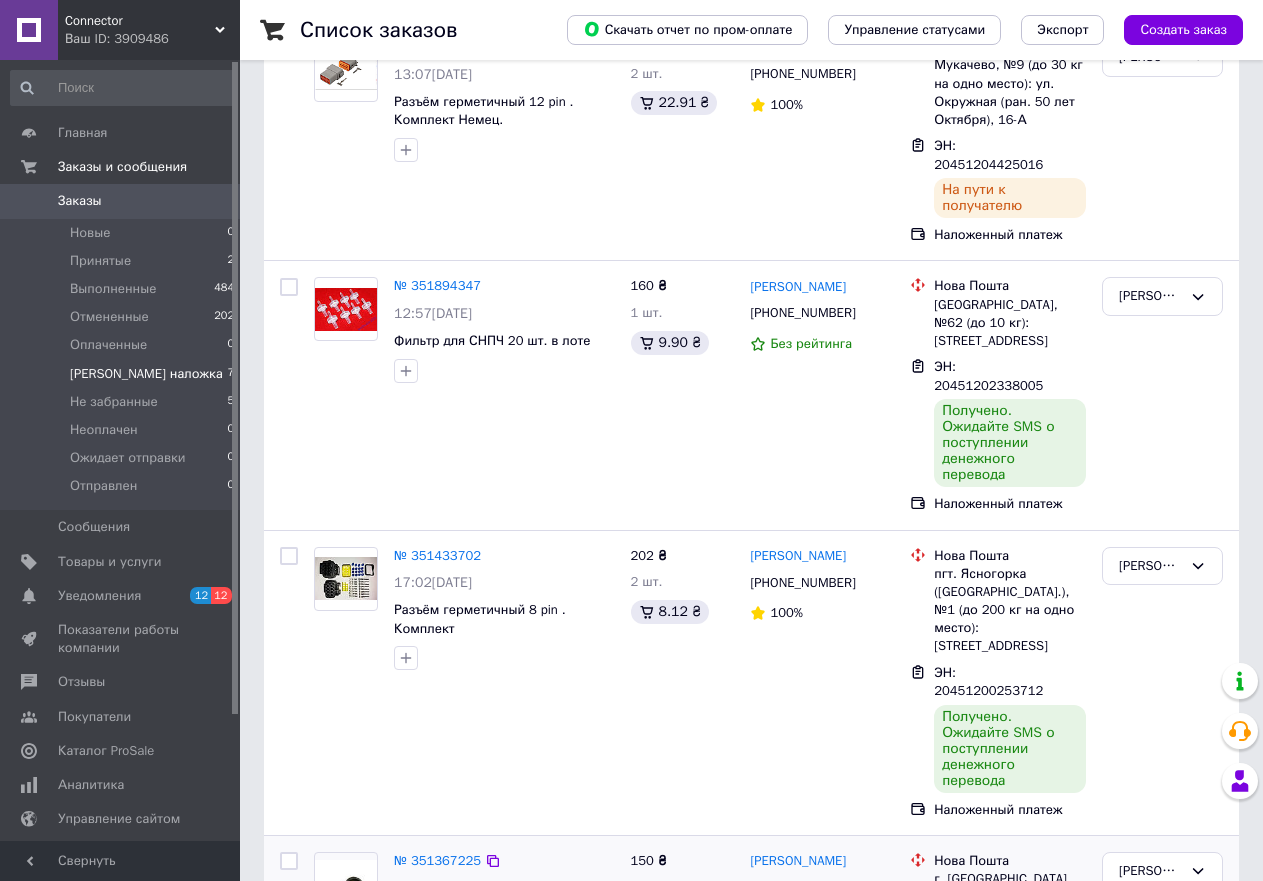 click on "Андрей Качур +380932334081 Без рейтинга" at bounding box center (822, 979) 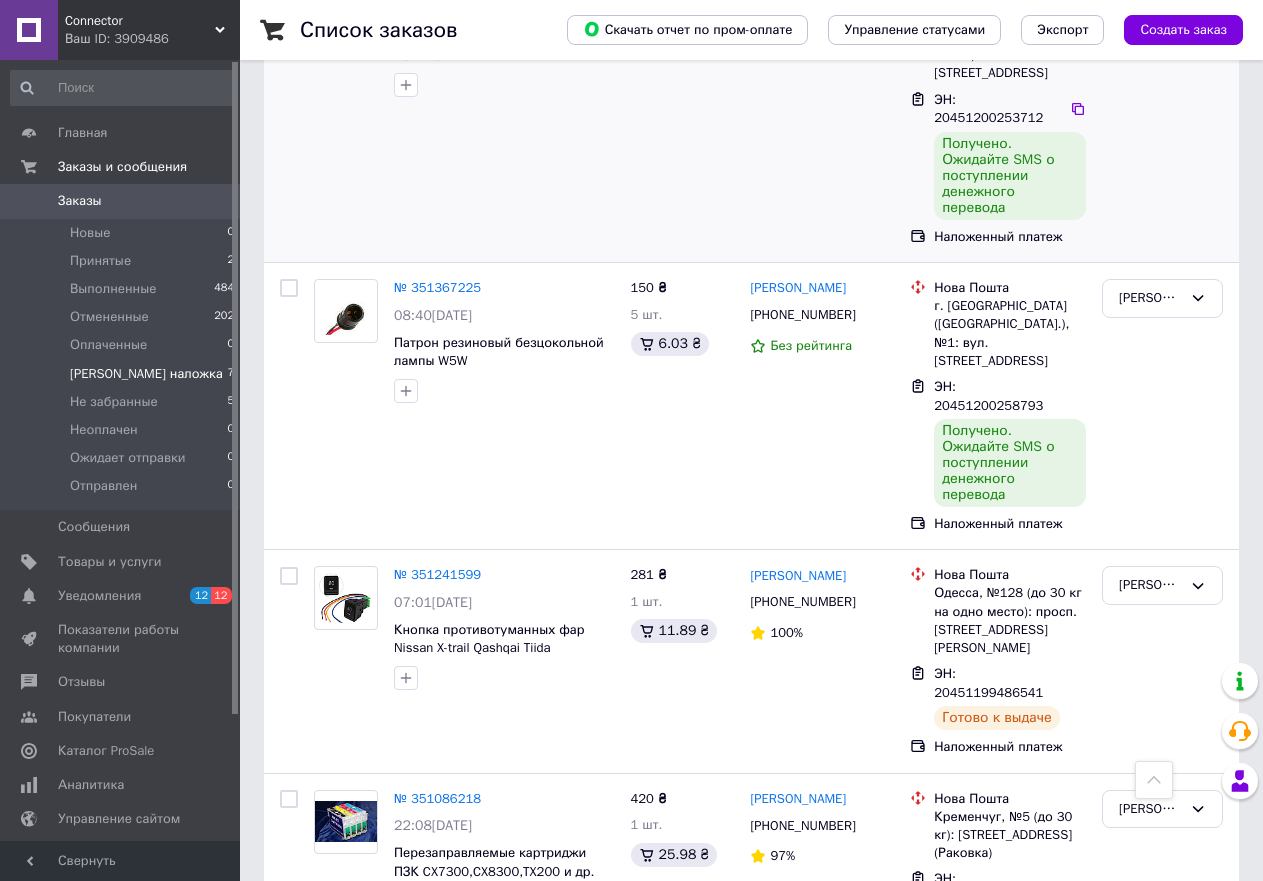scroll, scrollTop: 965, scrollLeft: 0, axis: vertical 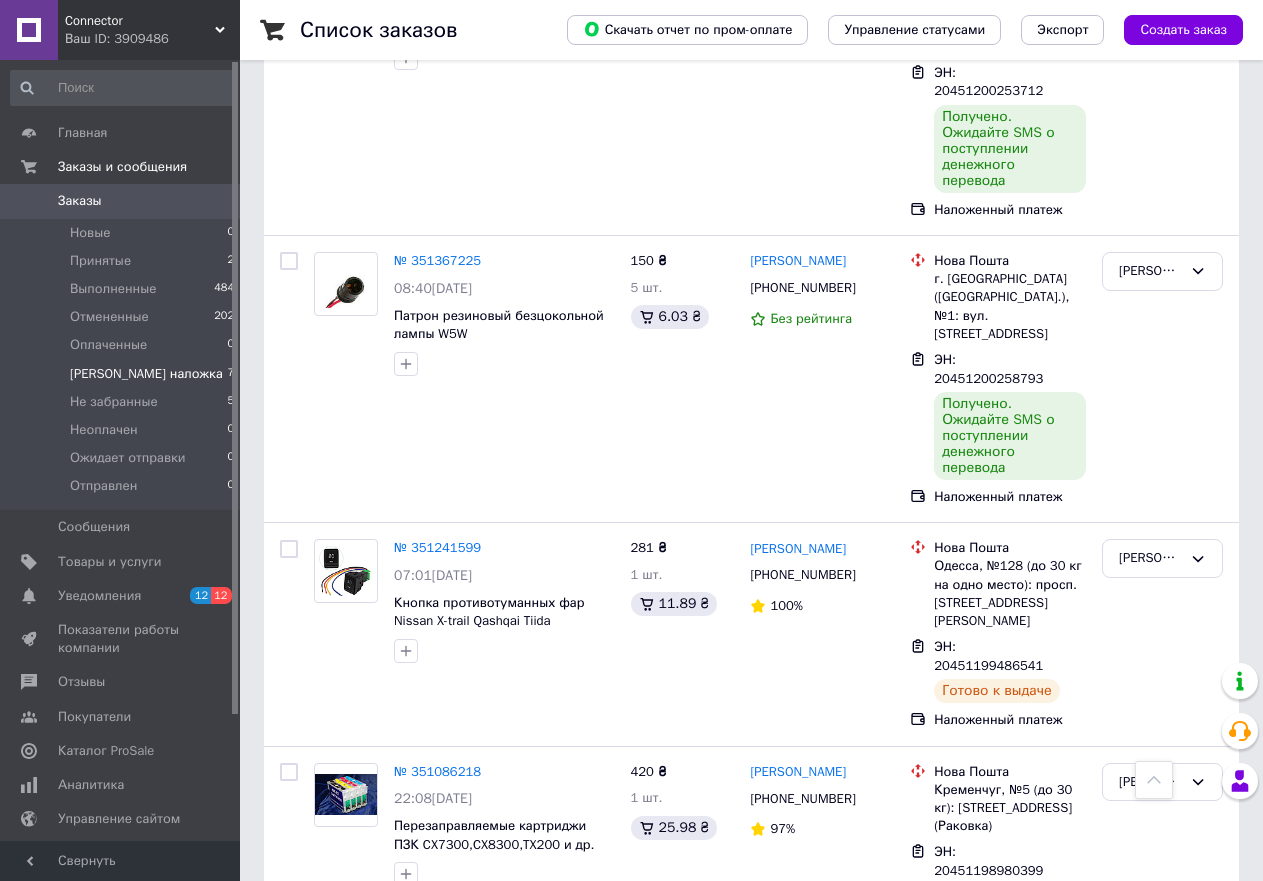 click on "Р Гомилов +380992439280 100%" at bounding box center (822, 1141) 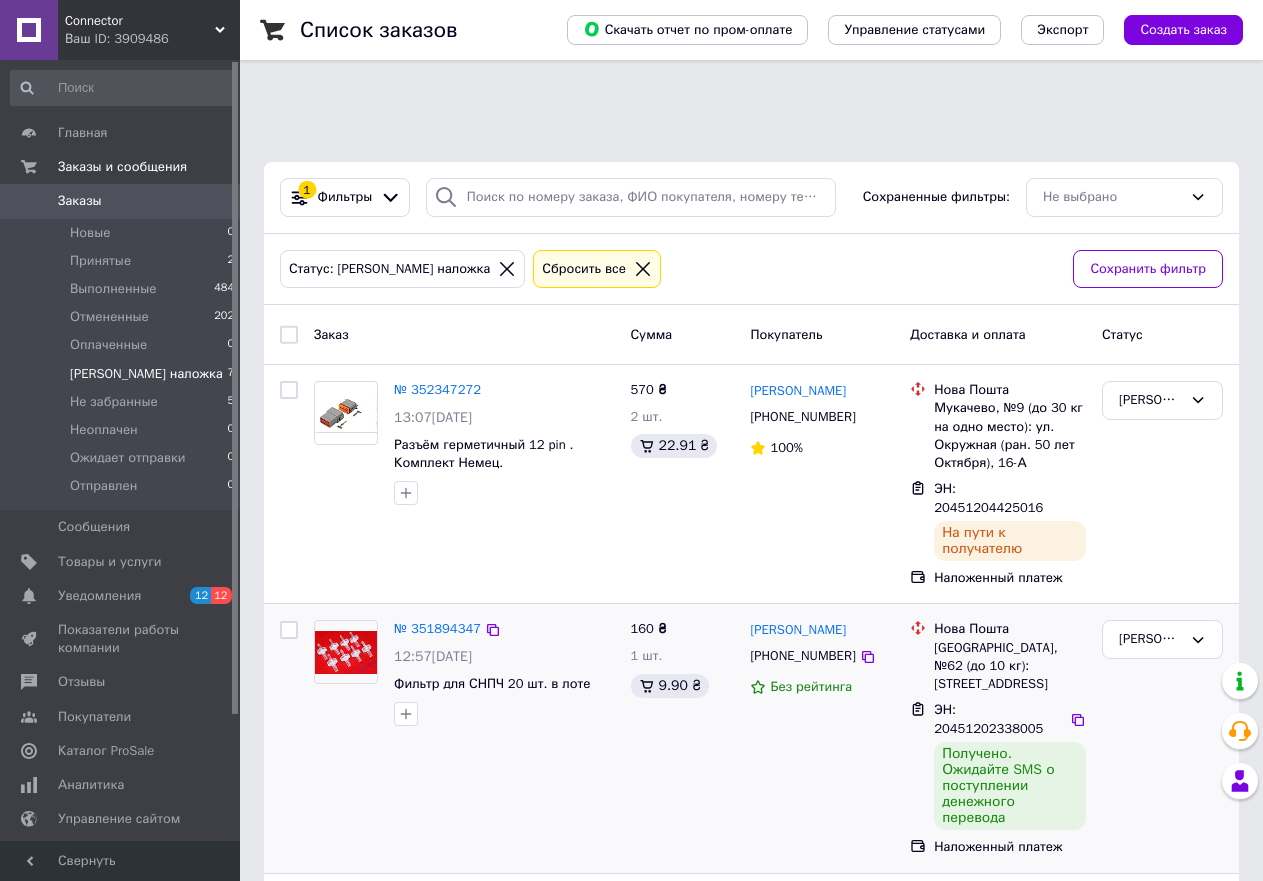 scroll, scrollTop: 0, scrollLeft: 0, axis: both 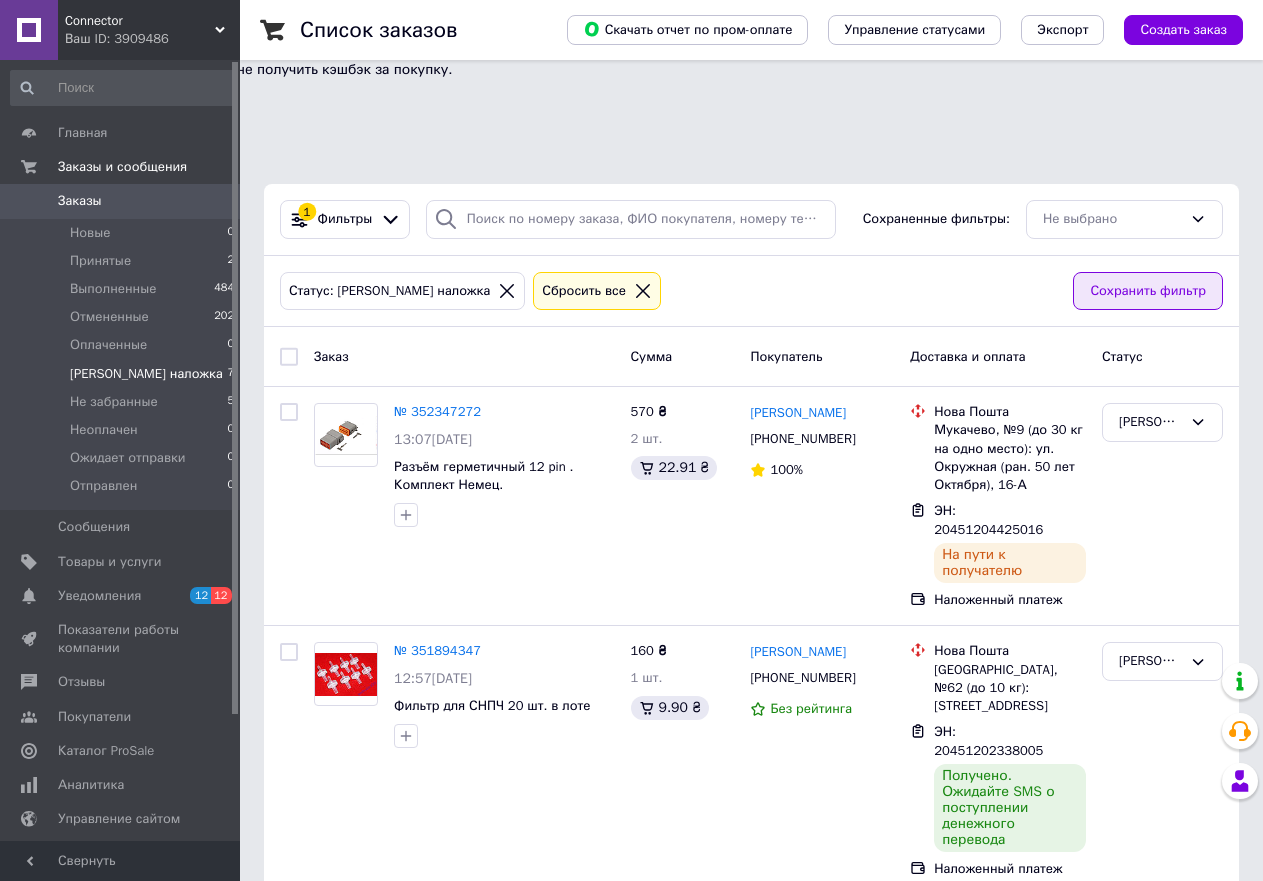 click on "Сохранить фильтр" at bounding box center [1148, 291] 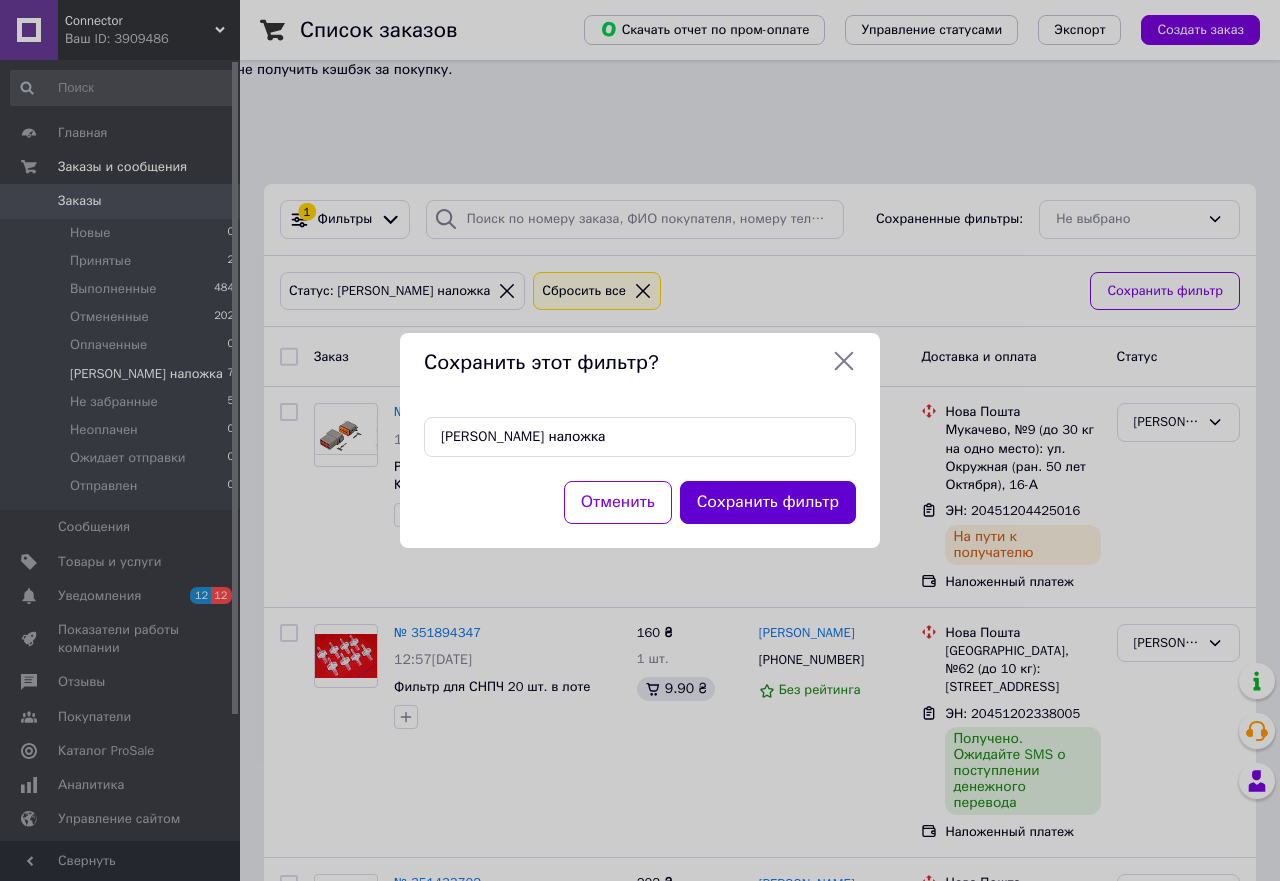 click on "Сохранить фильтр" at bounding box center (768, 502) 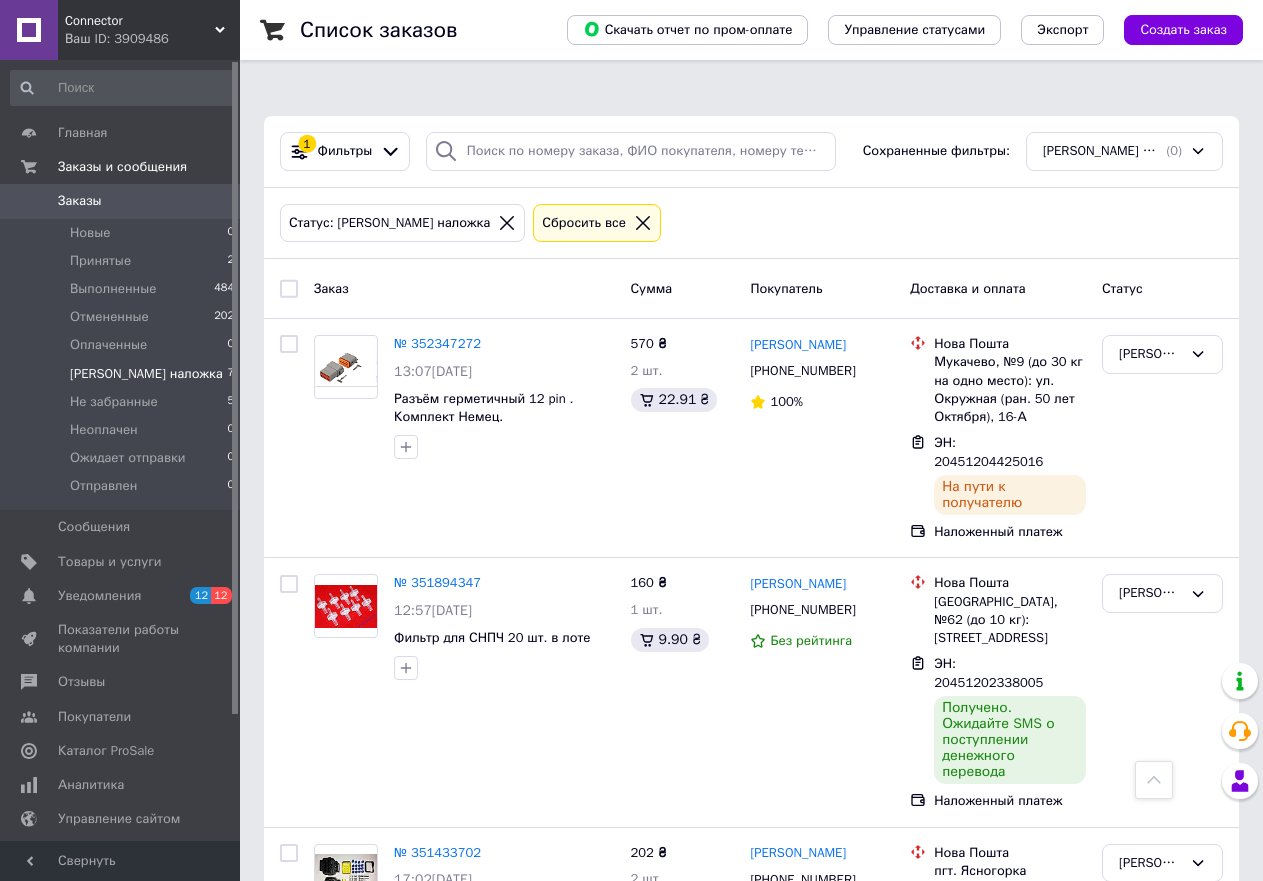 scroll, scrollTop: 0, scrollLeft: 0, axis: both 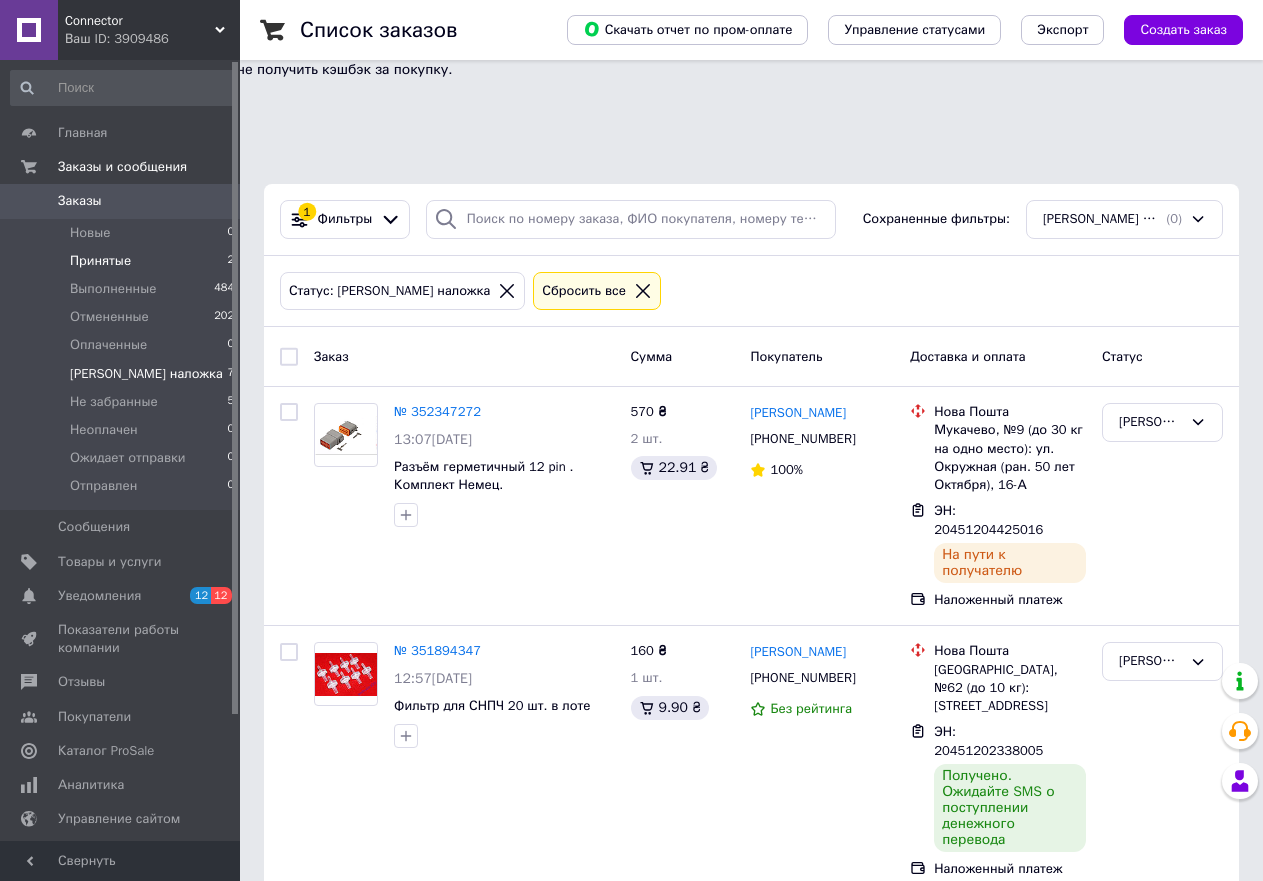 click on "Принятые" at bounding box center [100, 261] 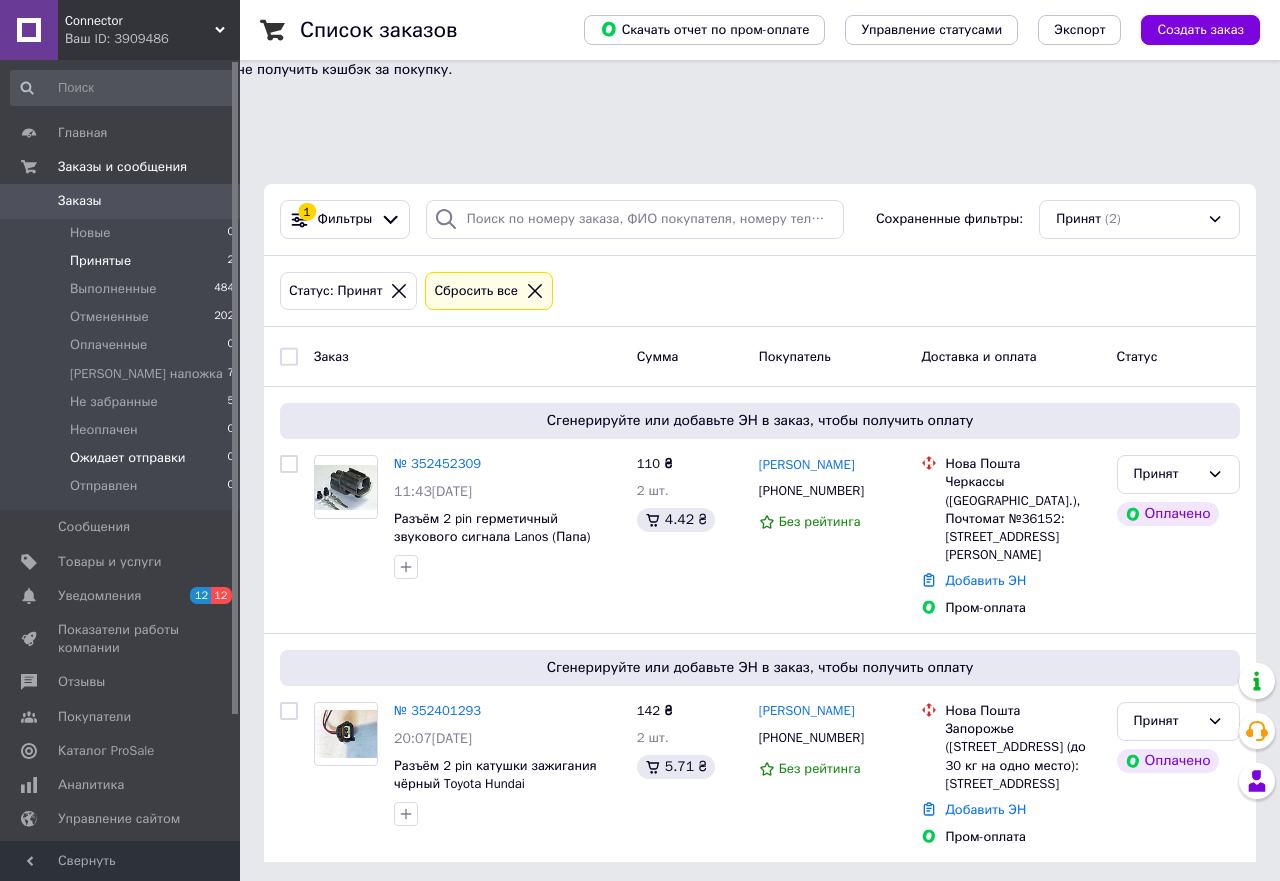 click on "Ожидает отправки" at bounding box center [128, 458] 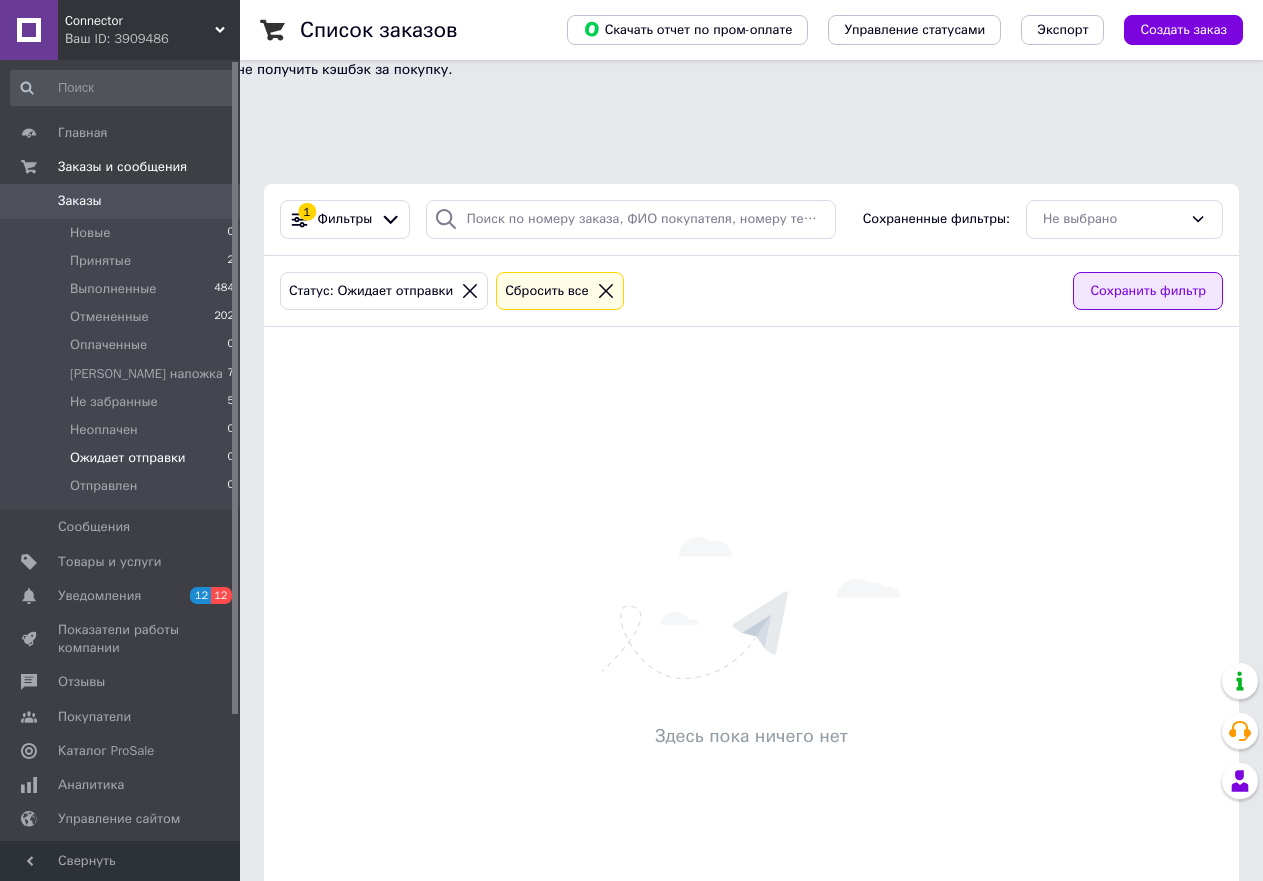 click on "Сохранить фильтр" at bounding box center [1148, 291] 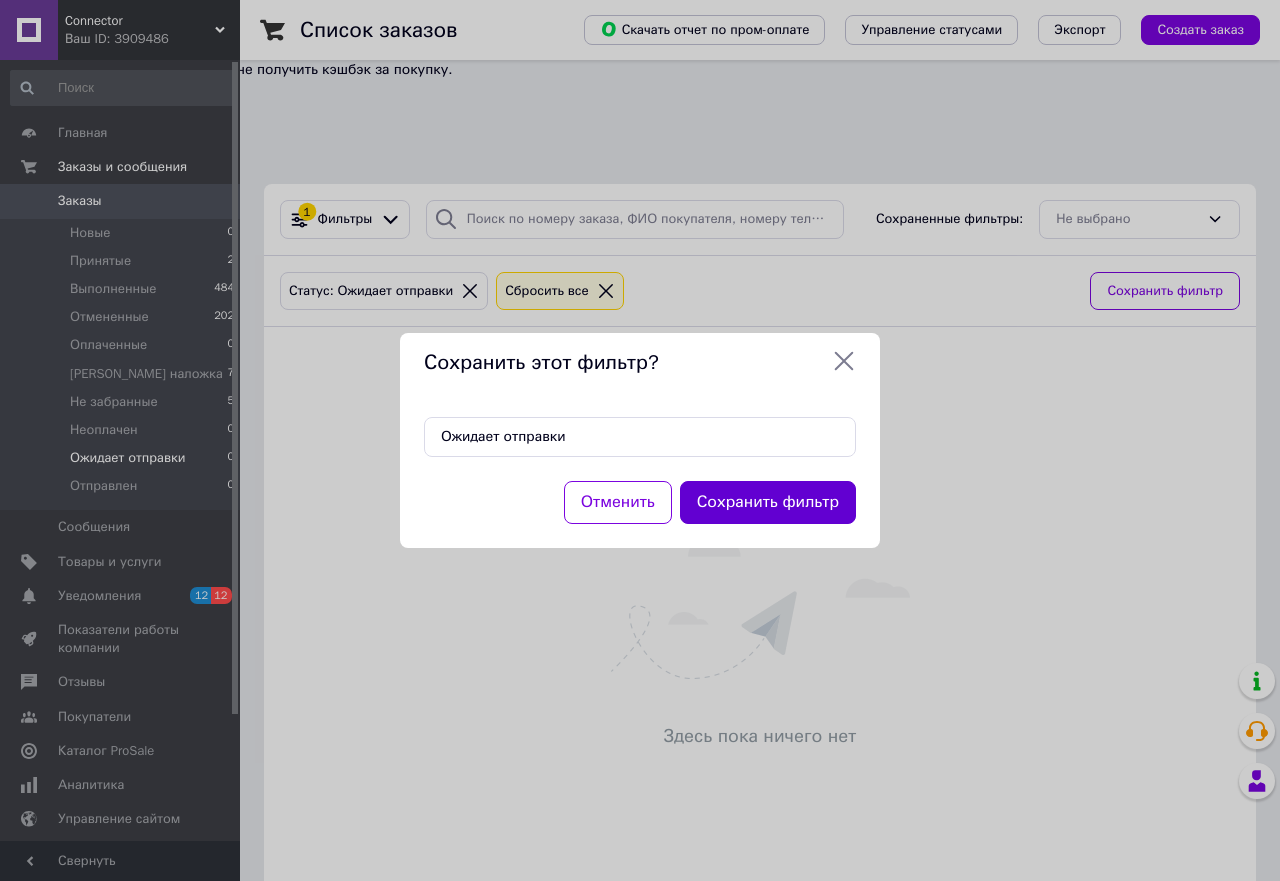 click on "Сохранить фильтр" at bounding box center [768, 502] 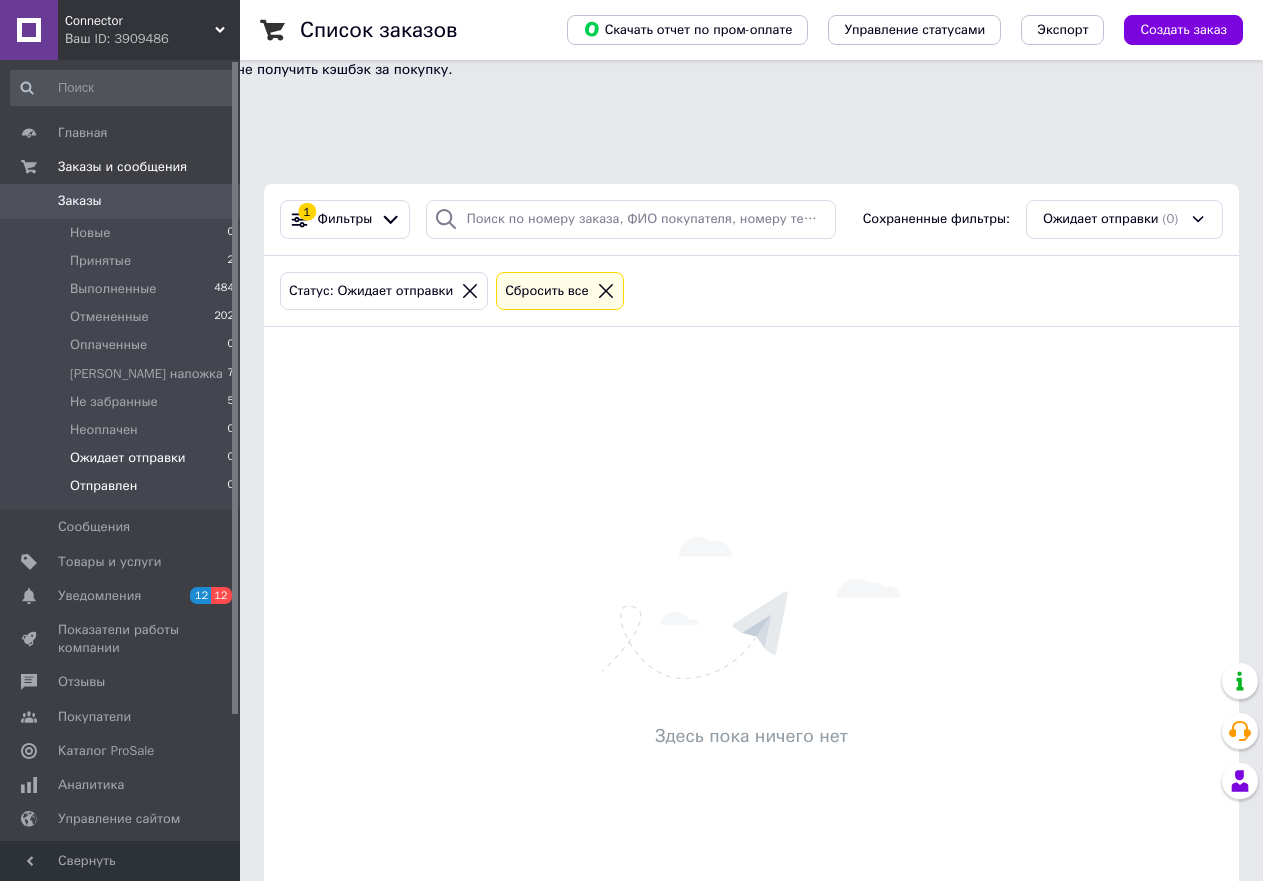 click on "Отправлен" at bounding box center [103, 486] 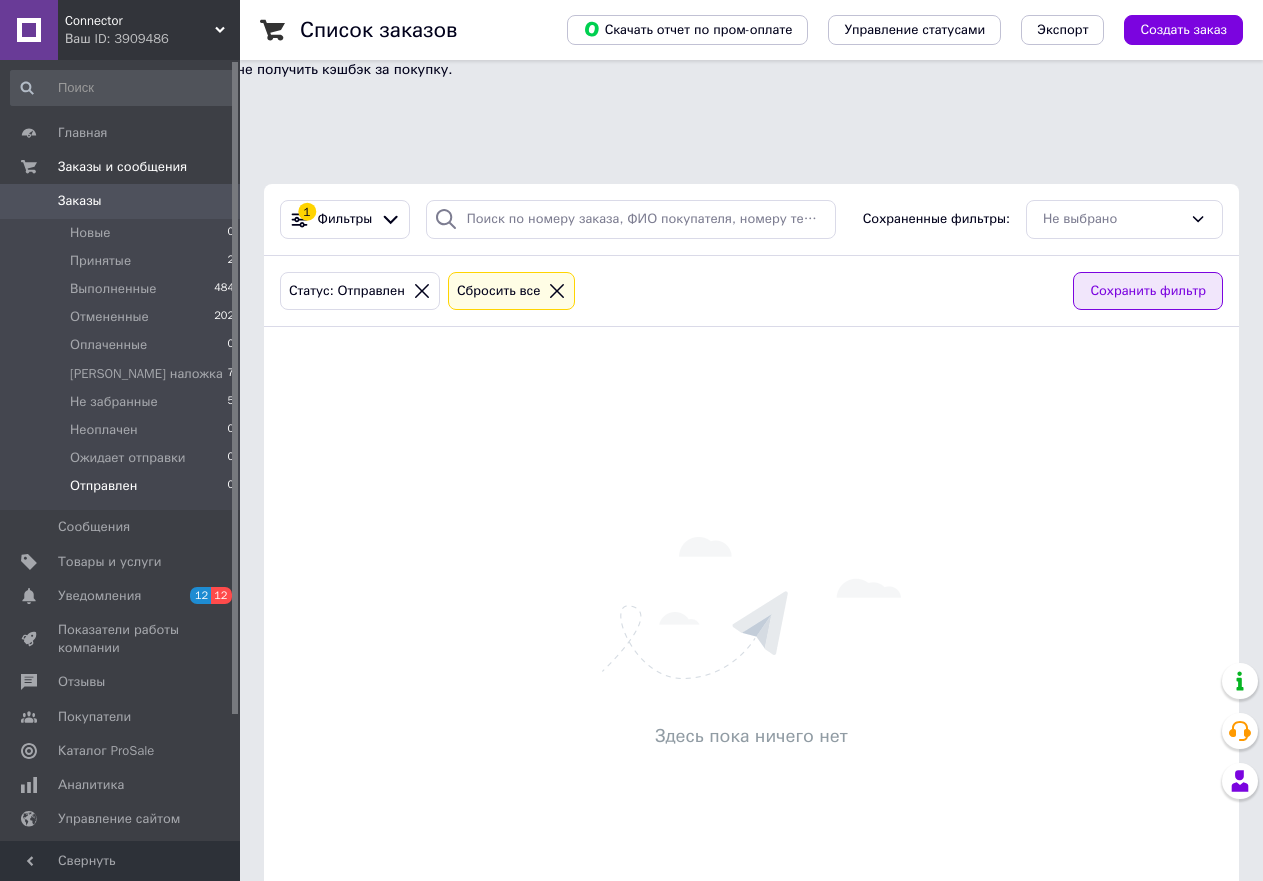 click on "Сохранить фильтр" at bounding box center [1148, 291] 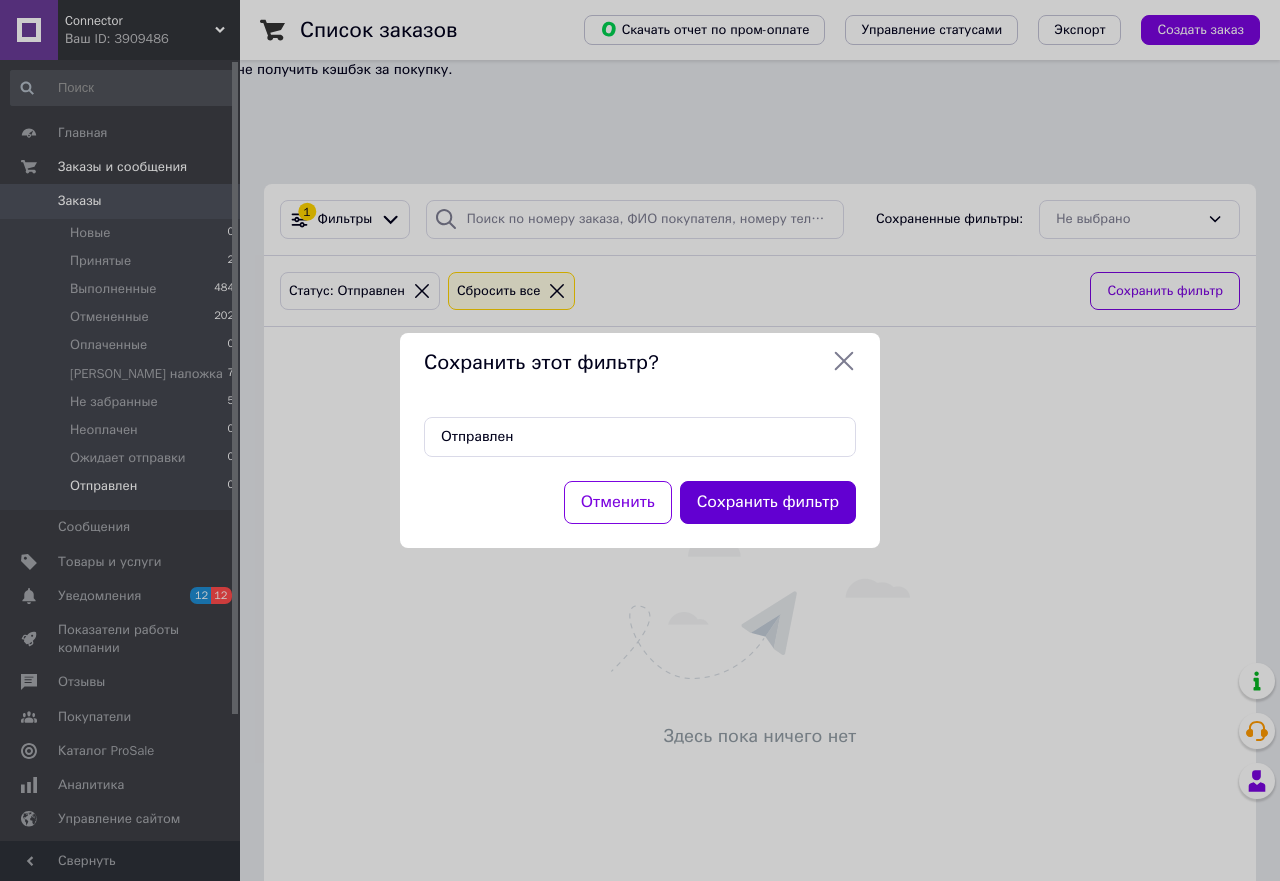 click on "Сохранить фильтр" at bounding box center [768, 502] 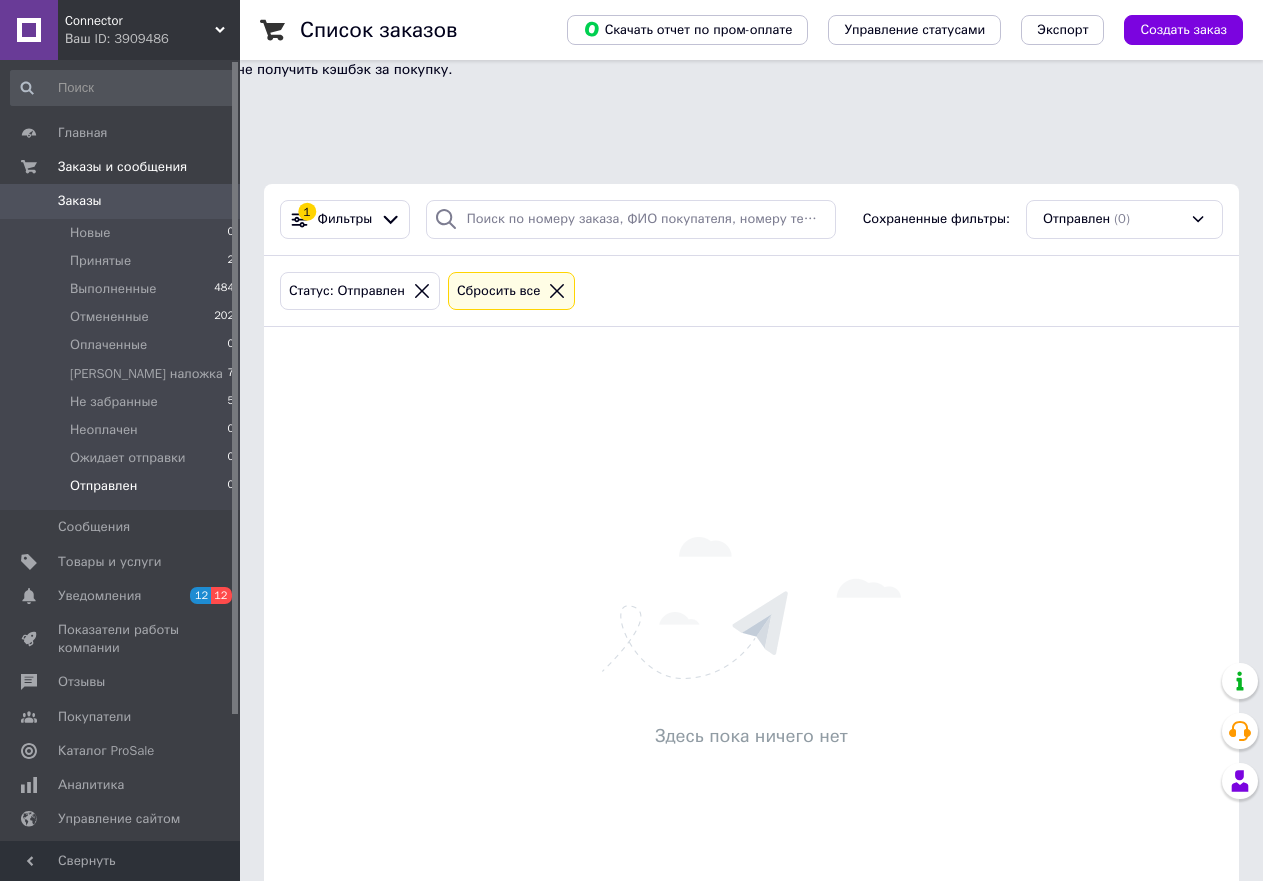 click on "Connector" at bounding box center [140, 21] 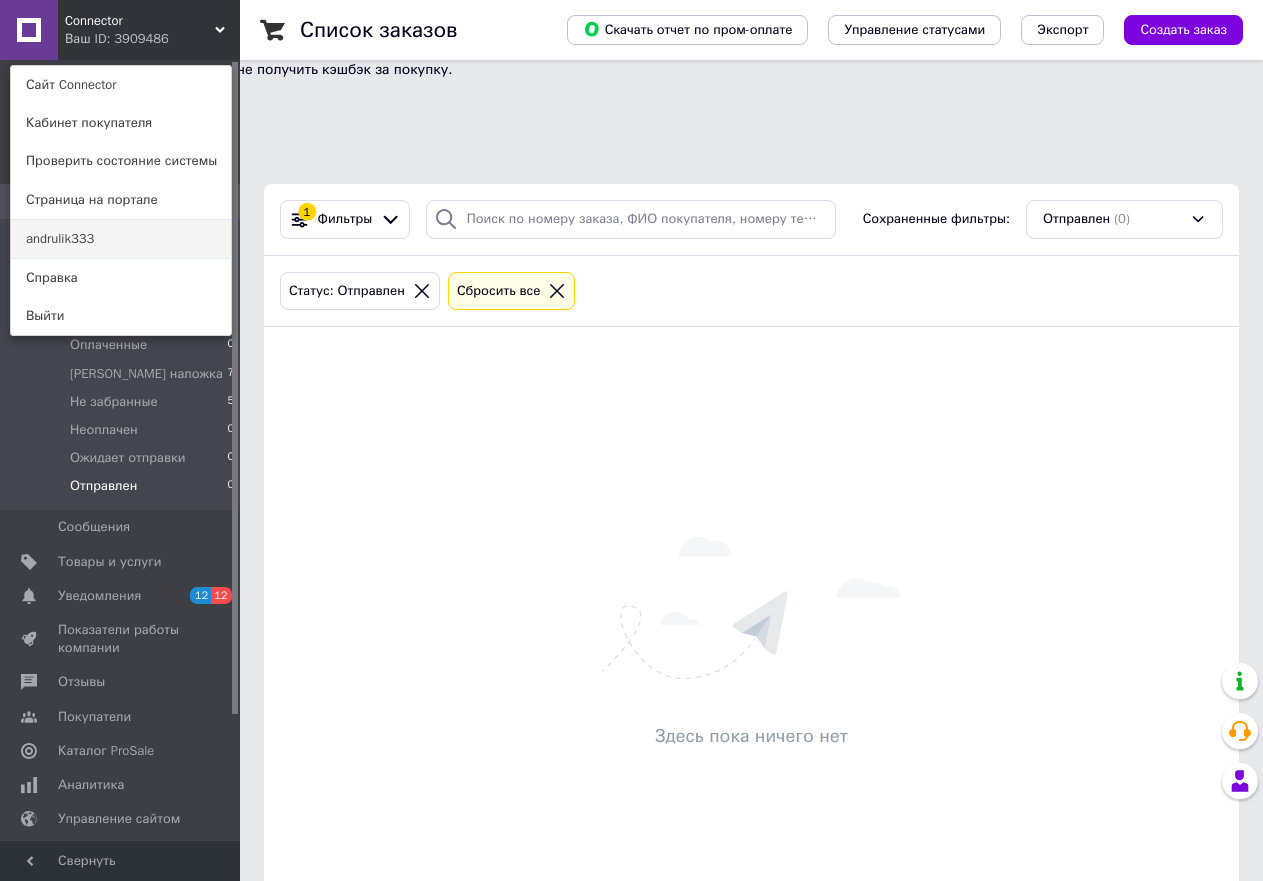 click on "andrulik333" at bounding box center (121, 239) 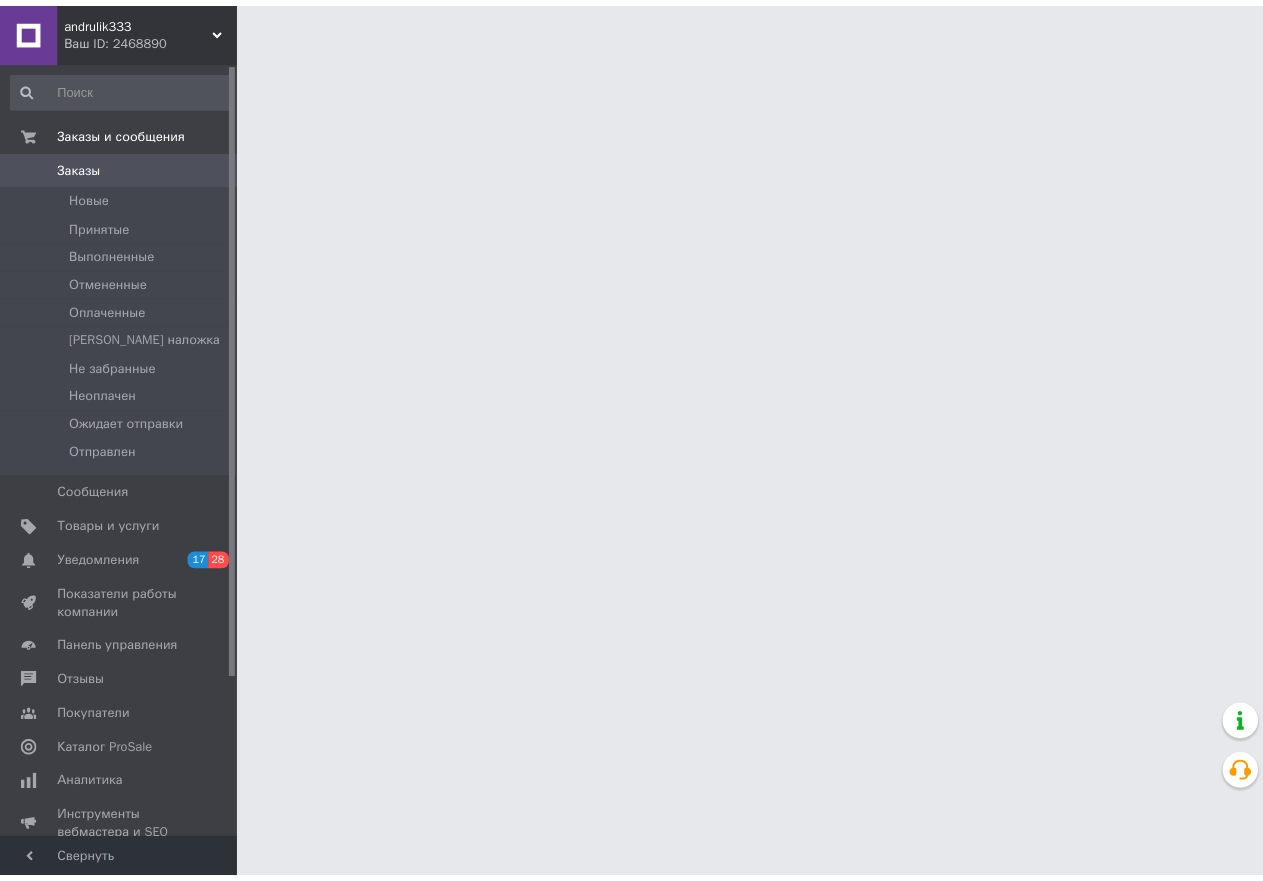 scroll, scrollTop: 0, scrollLeft: 0, axis: both 